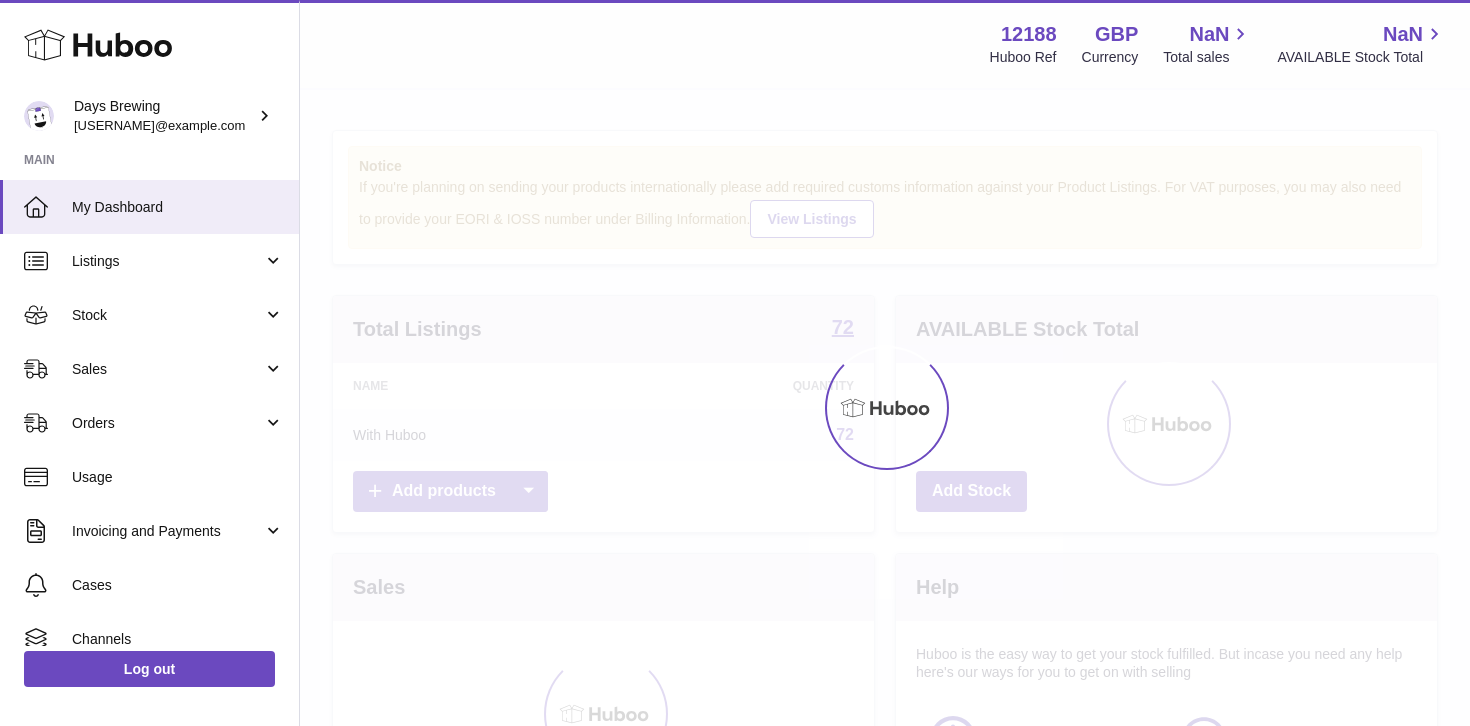 scroll, scrollTop: 0, scrollLeft: 0, axis: both 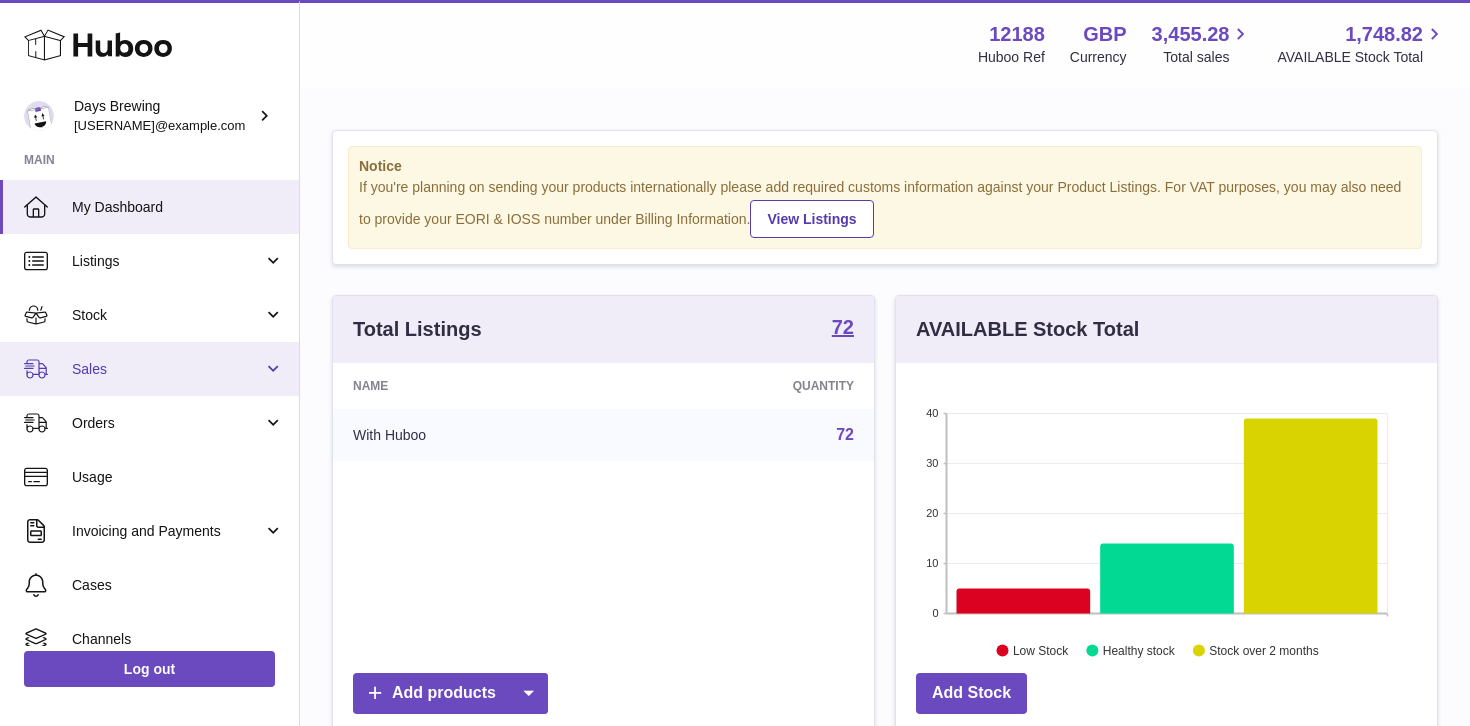 click on "Sales" at bounding box center (149, 369) 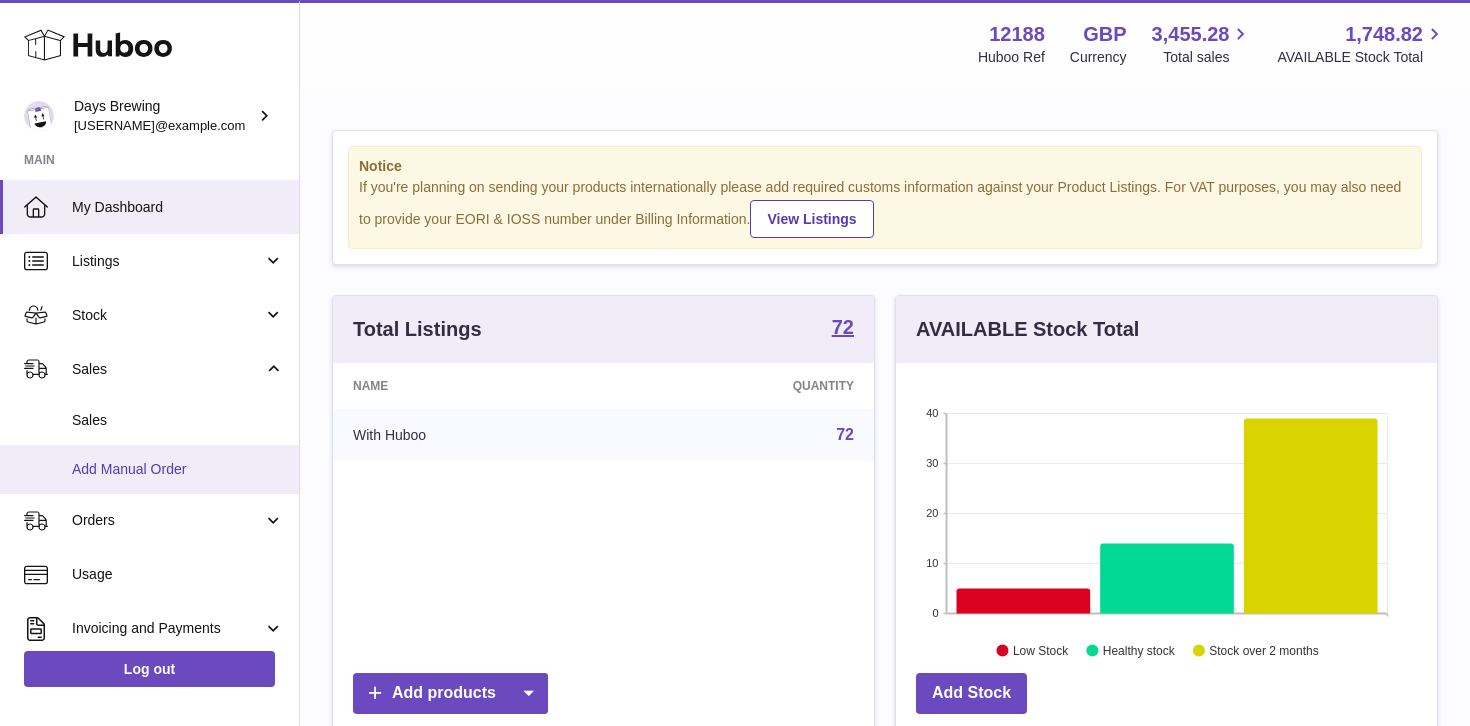 click on "Add Manual Order" at bounding box center (178, 469) 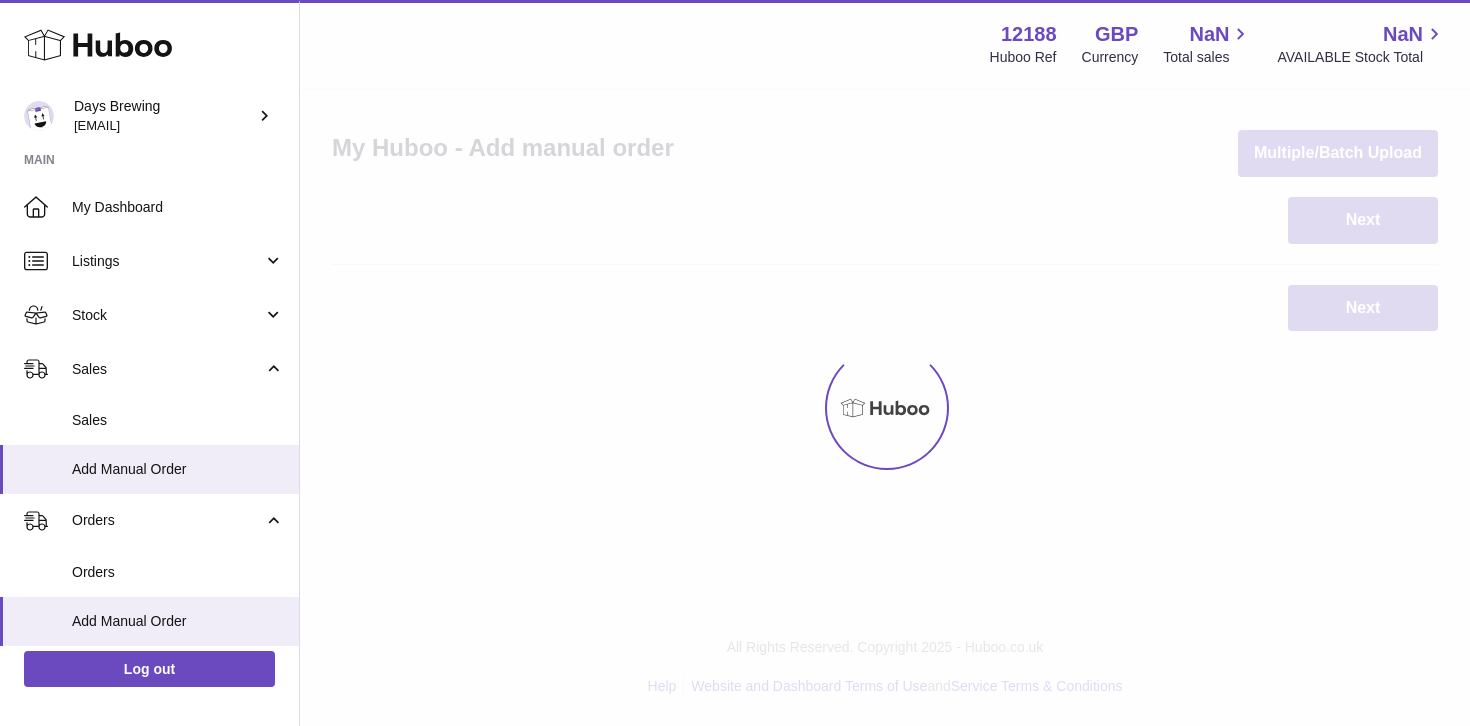 scroll, scrollTop: 0, scrollLeft: 0, axis: both 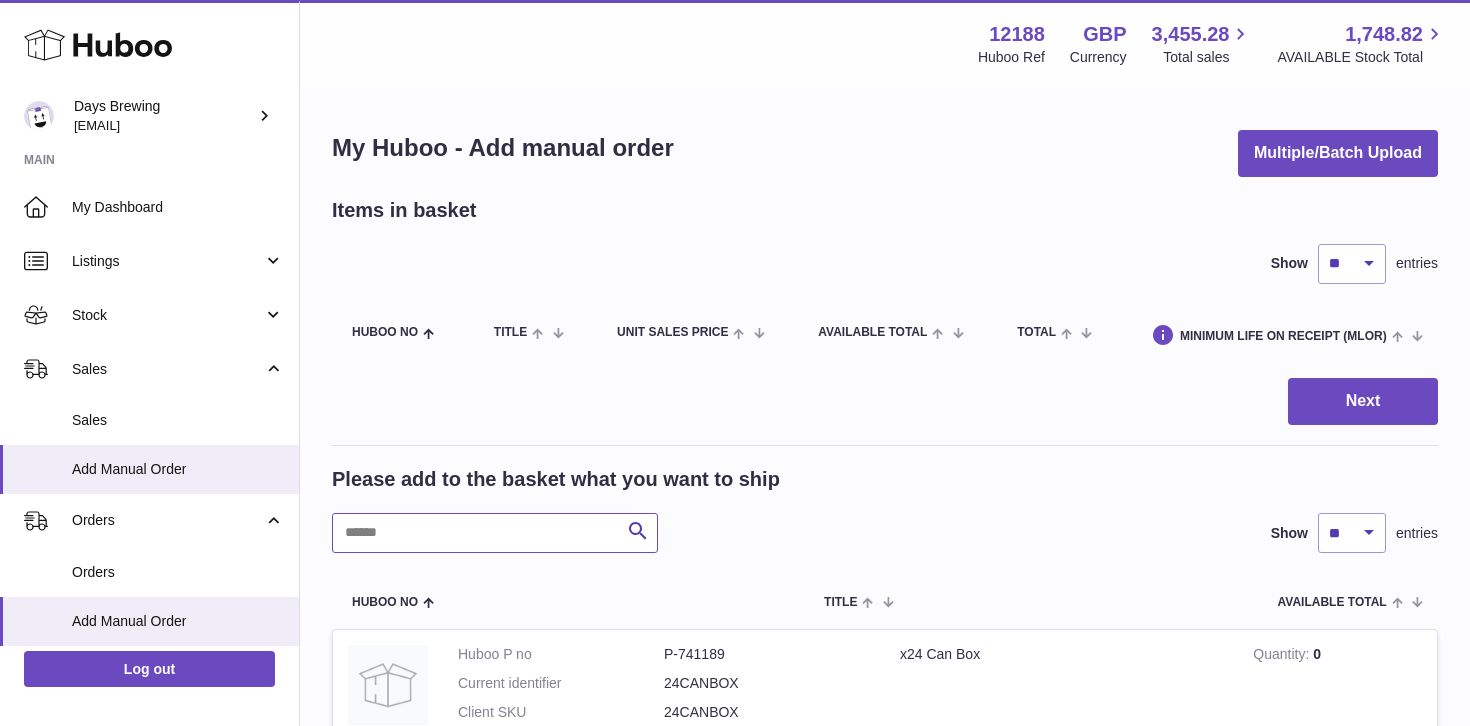 click at bounding box center [495, 533] 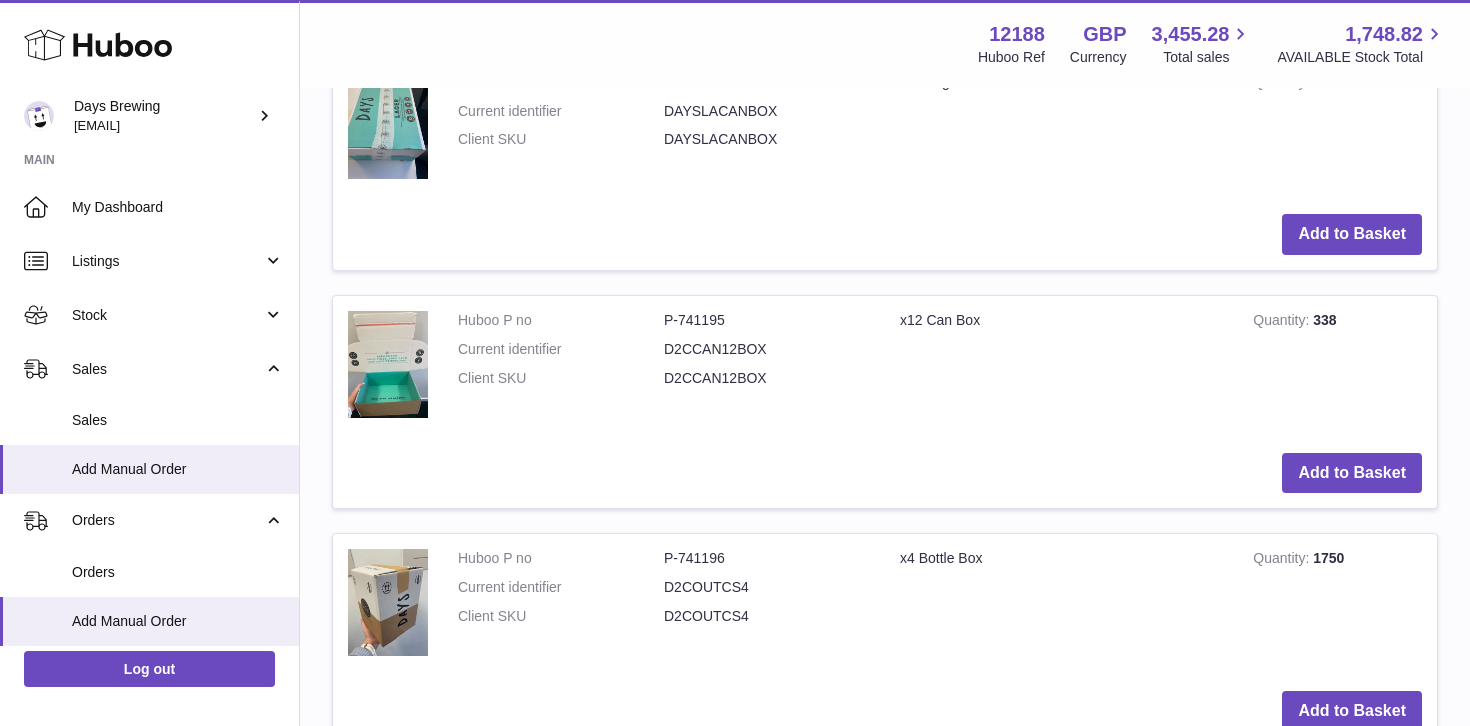 scroll, scrollTop: 1038, scrollLeft: 0, axis: vertical 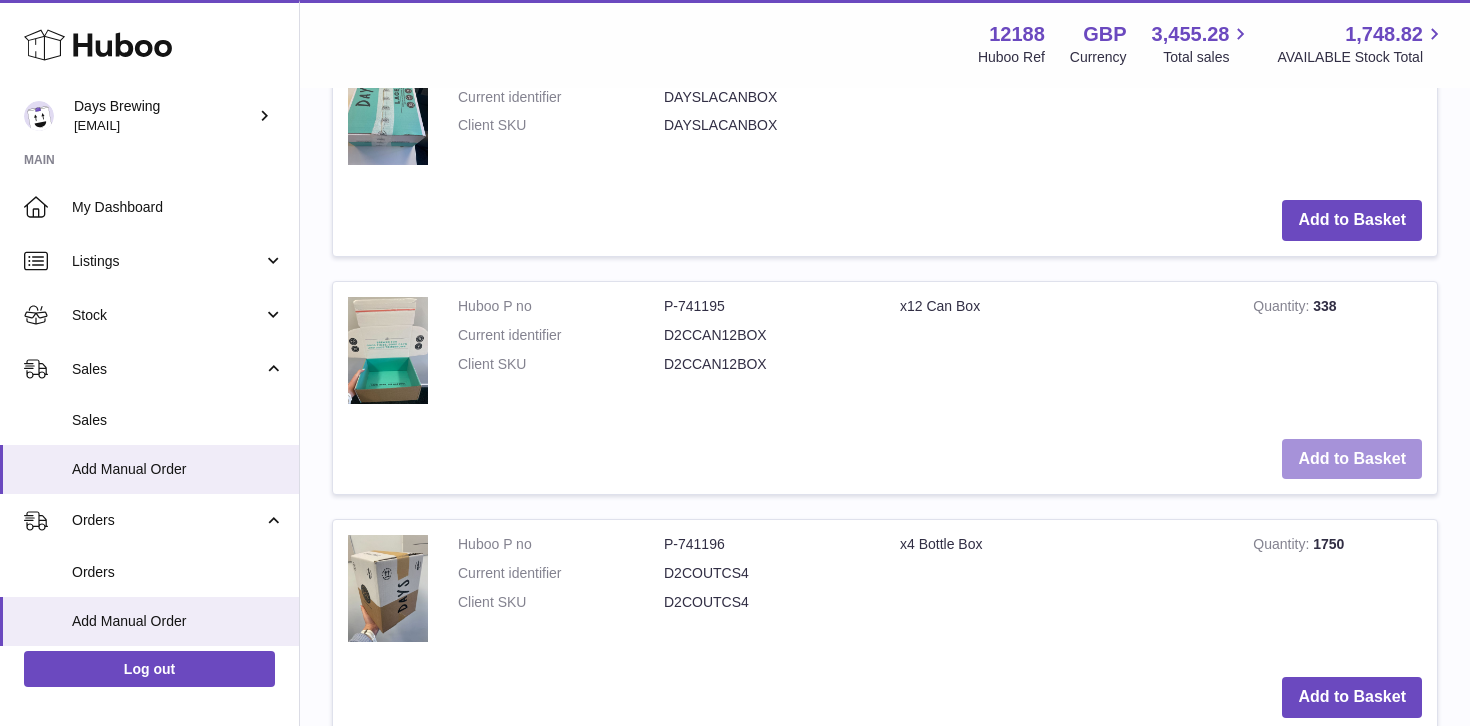 click on "Add to Basket" at bounding box center [1352, 459] 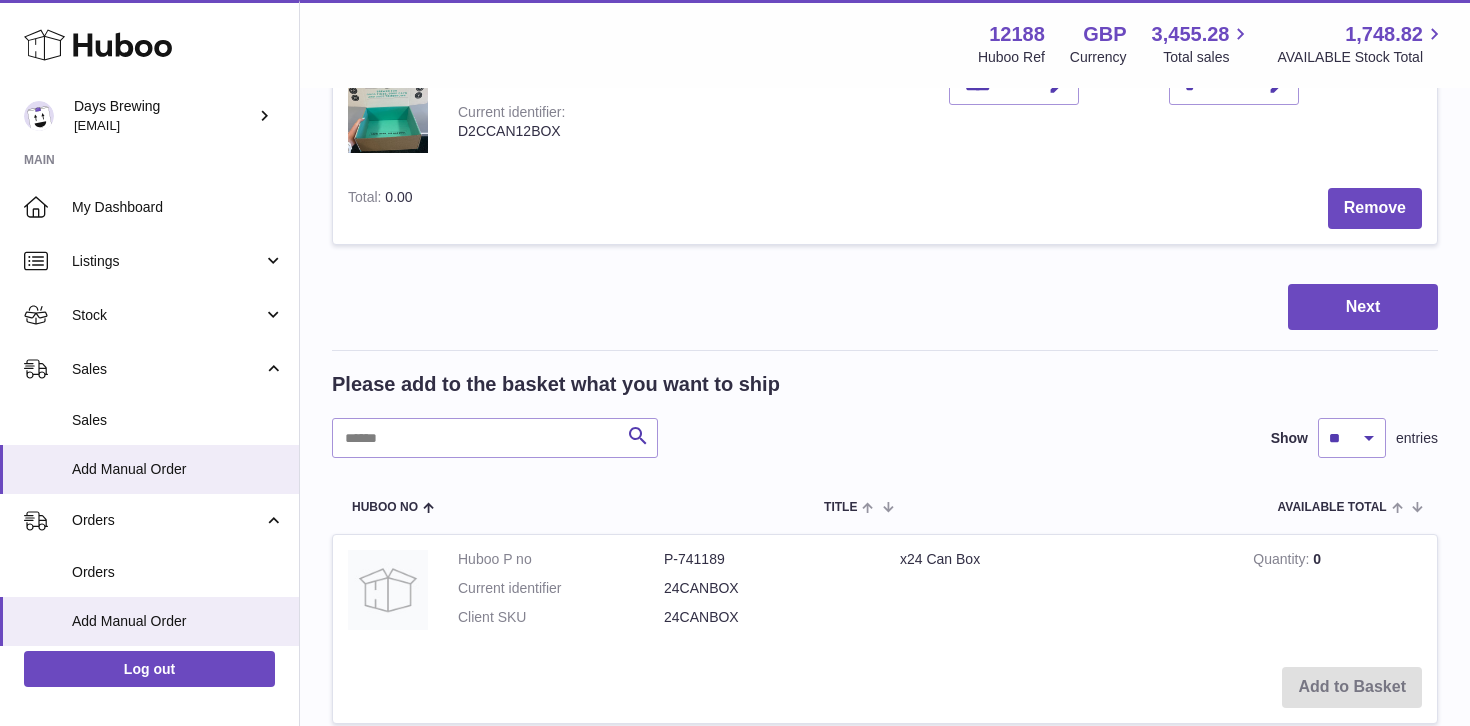scroll, scrollTop: 335, scrollLeft: 0, axis: vertical 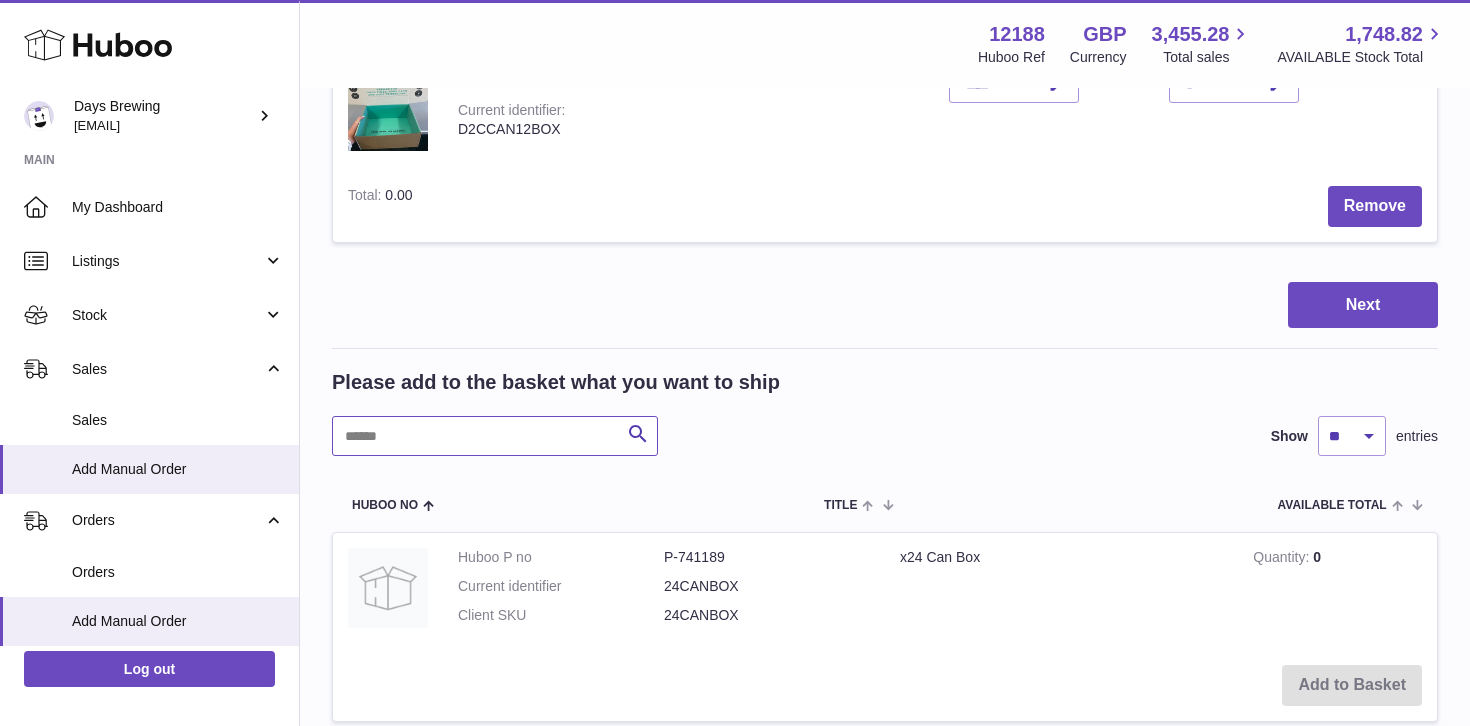 click at bounding box center (495, 436) 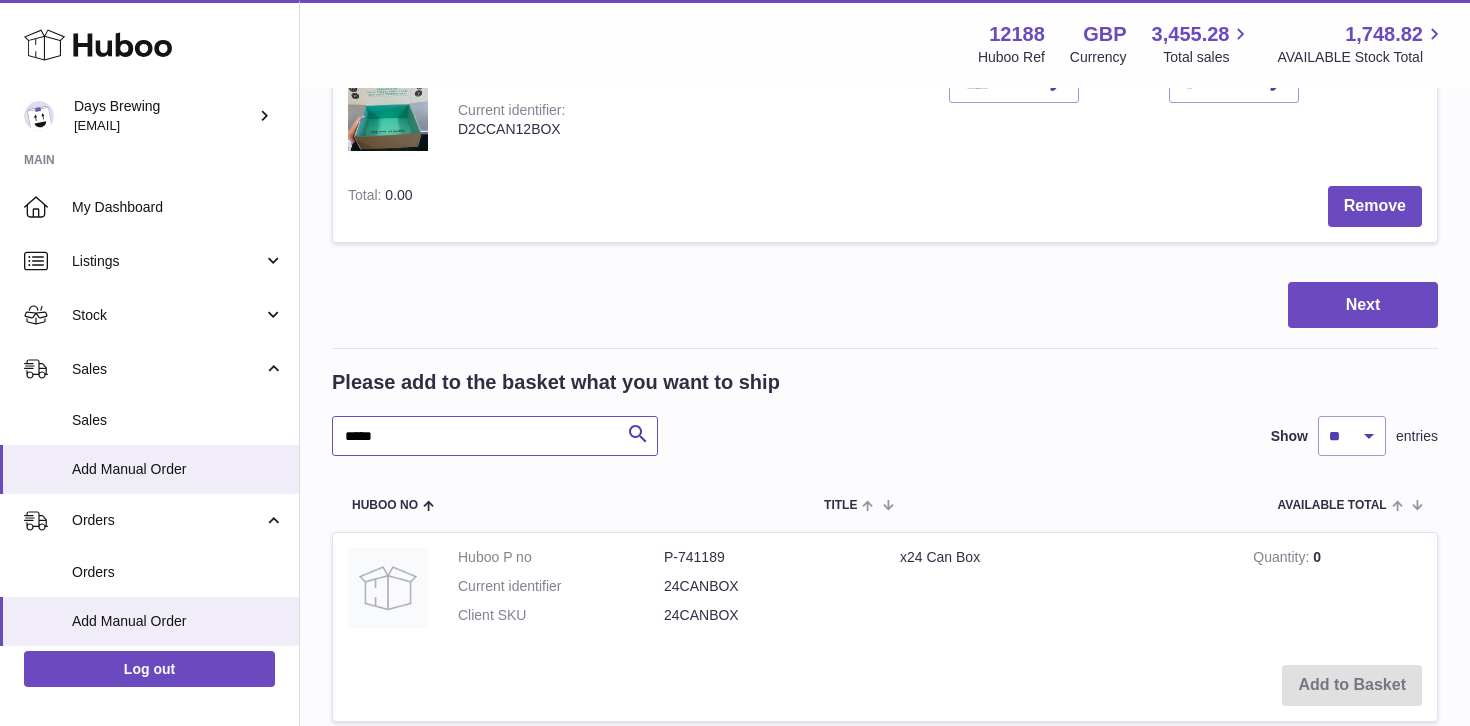 type on "*****" 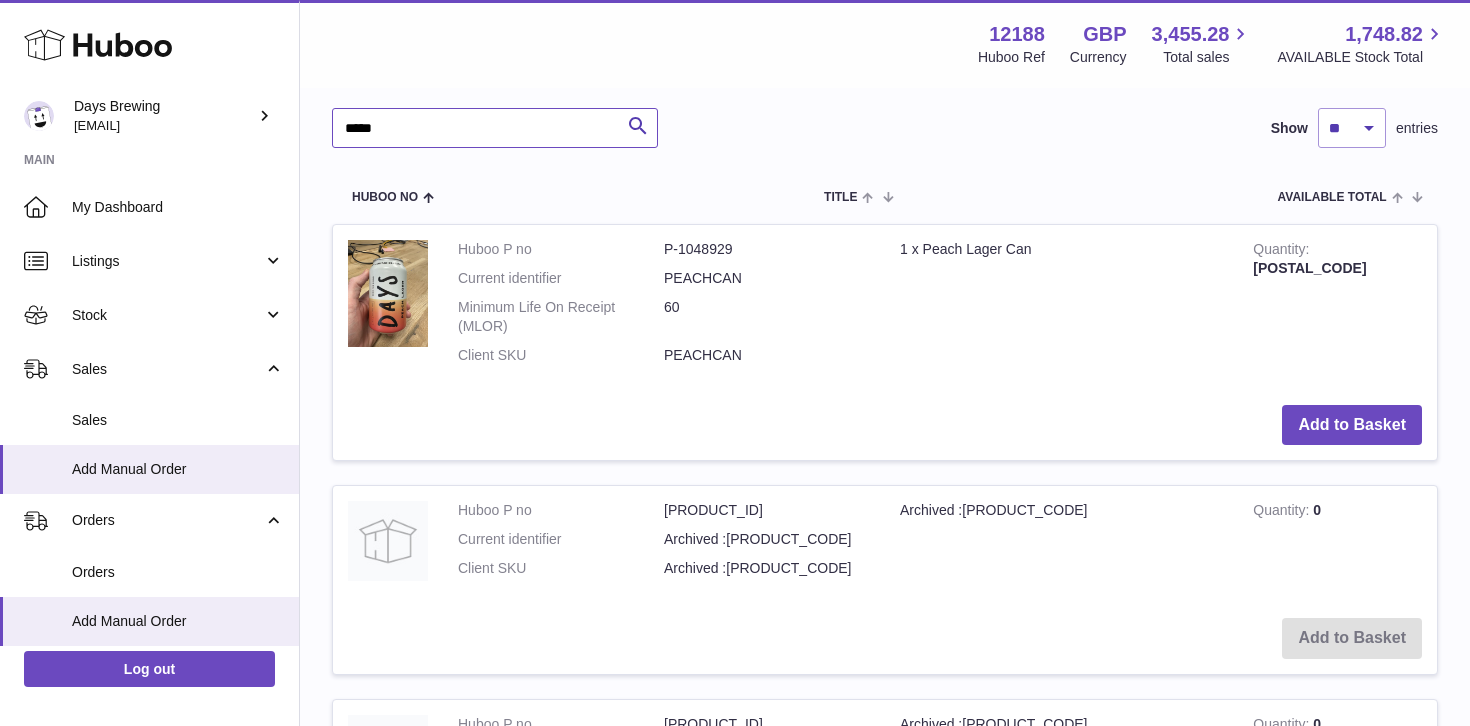 scroll, scrollTop: 644, scrollLeft: 0, axis: vertical 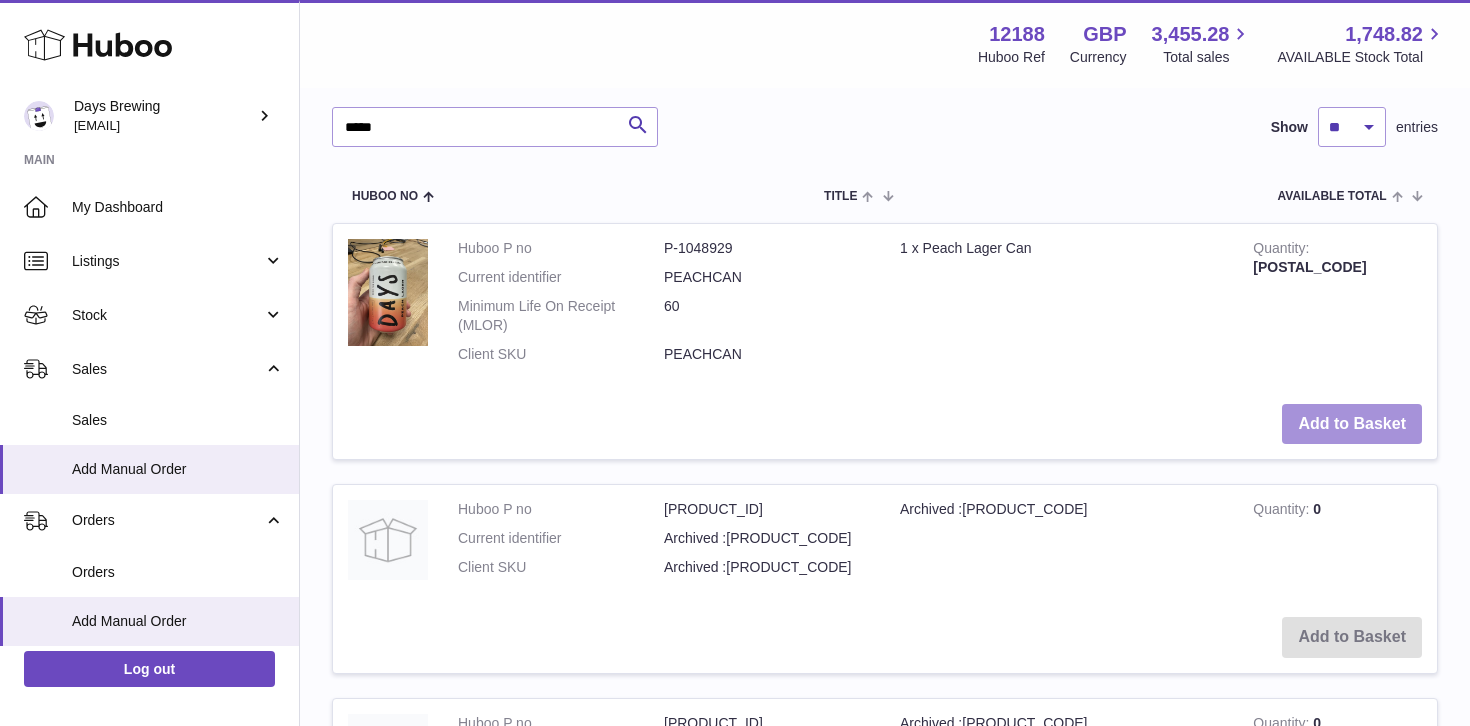 click on "Add to Basket" at bounding box center [1352, 424] 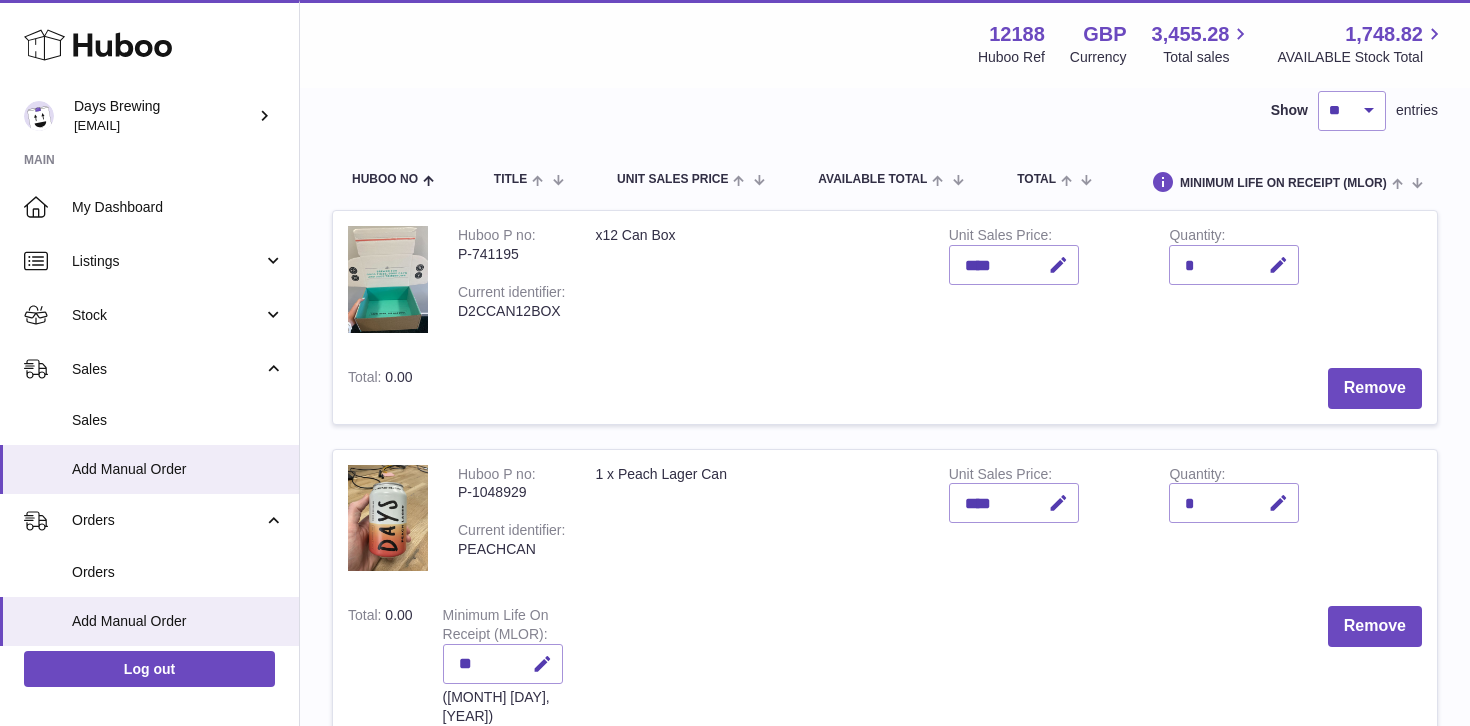 scroll, scrollTop: 176, scrollLeft: 0, axis: vertical 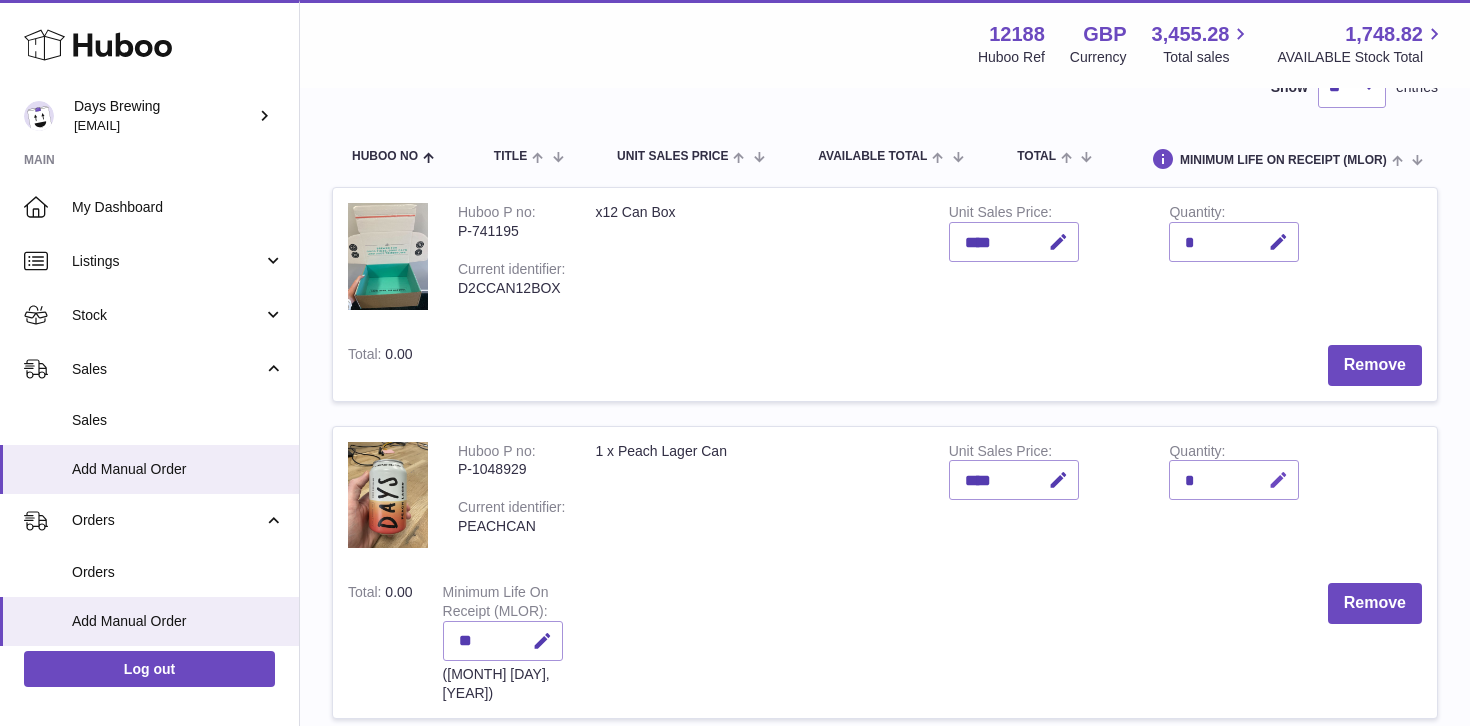 click at bounding box center (1278, 480) 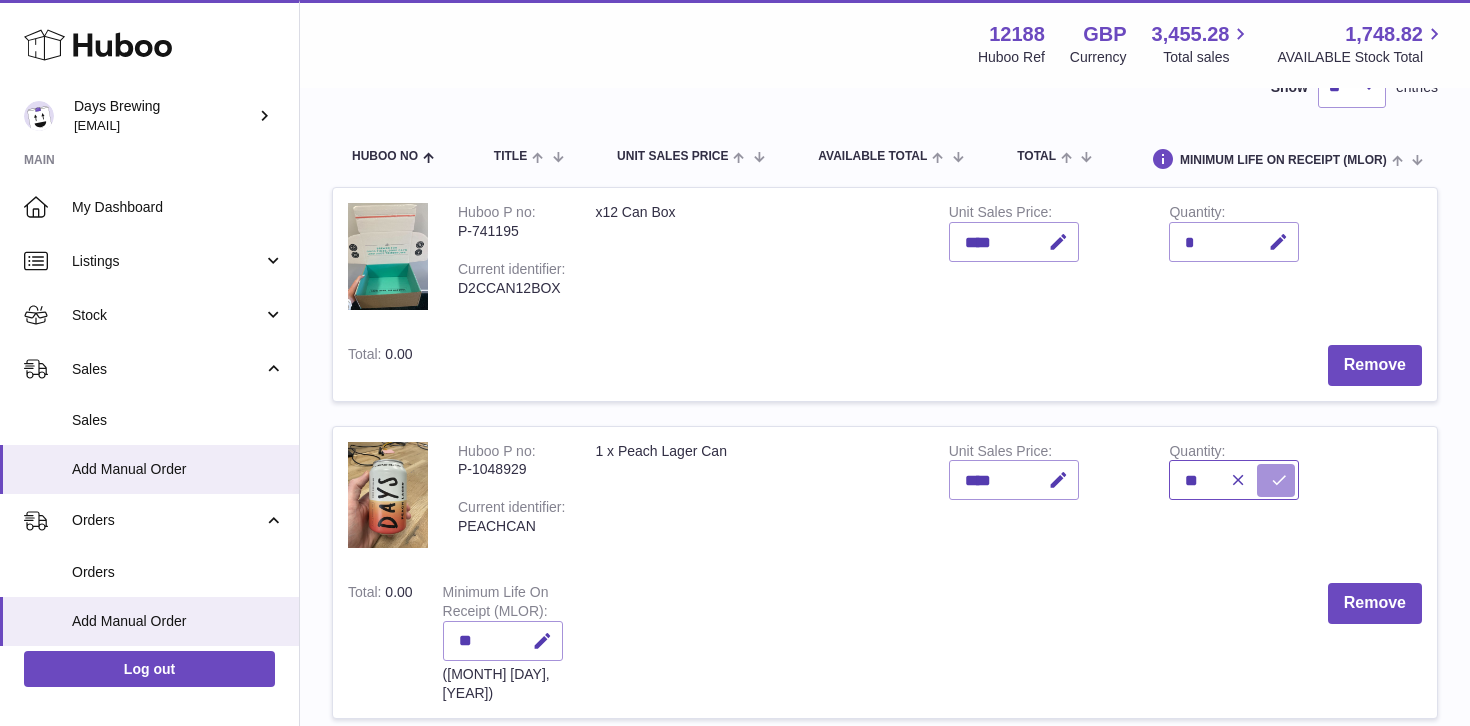 type on "**" 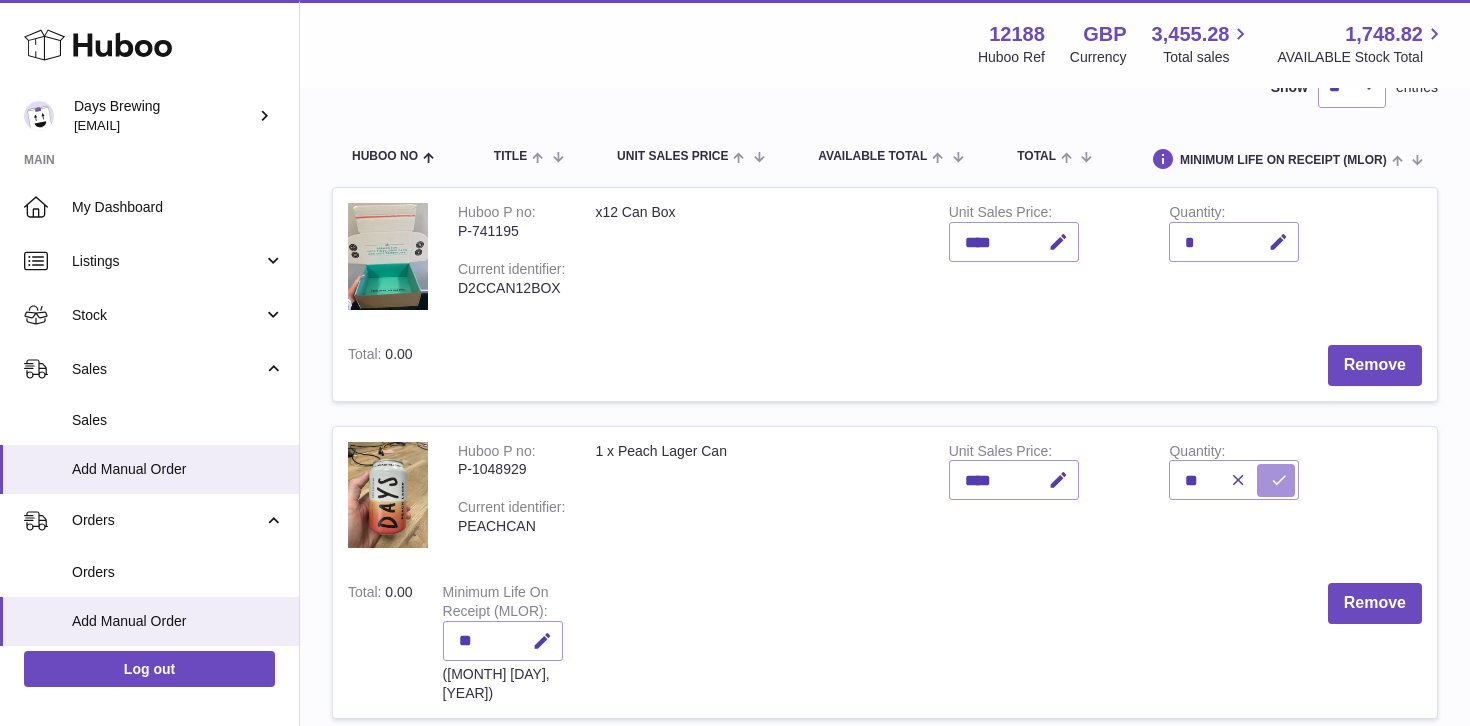 click at bounding box center [1279, 480] 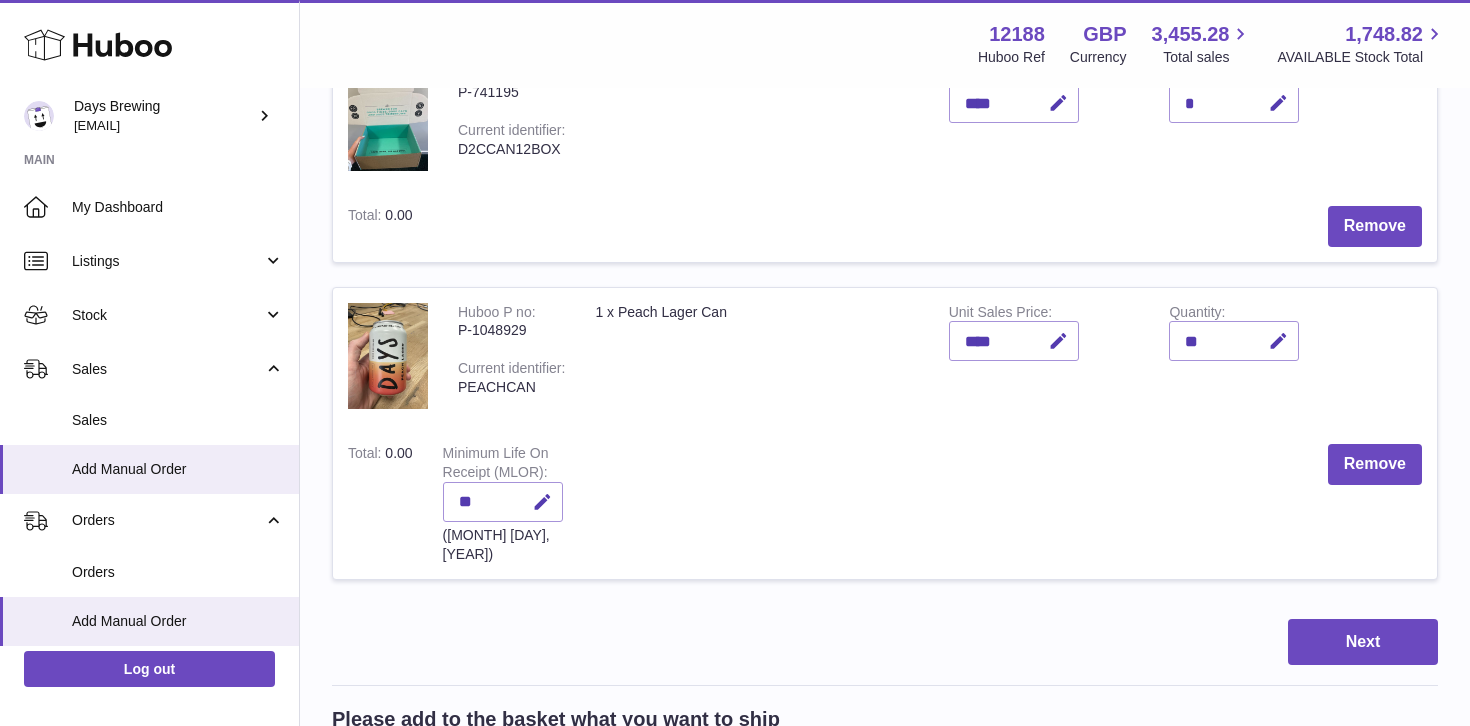 scroll, scrollTop: 319, scrollLeft: 0, axis: vertical 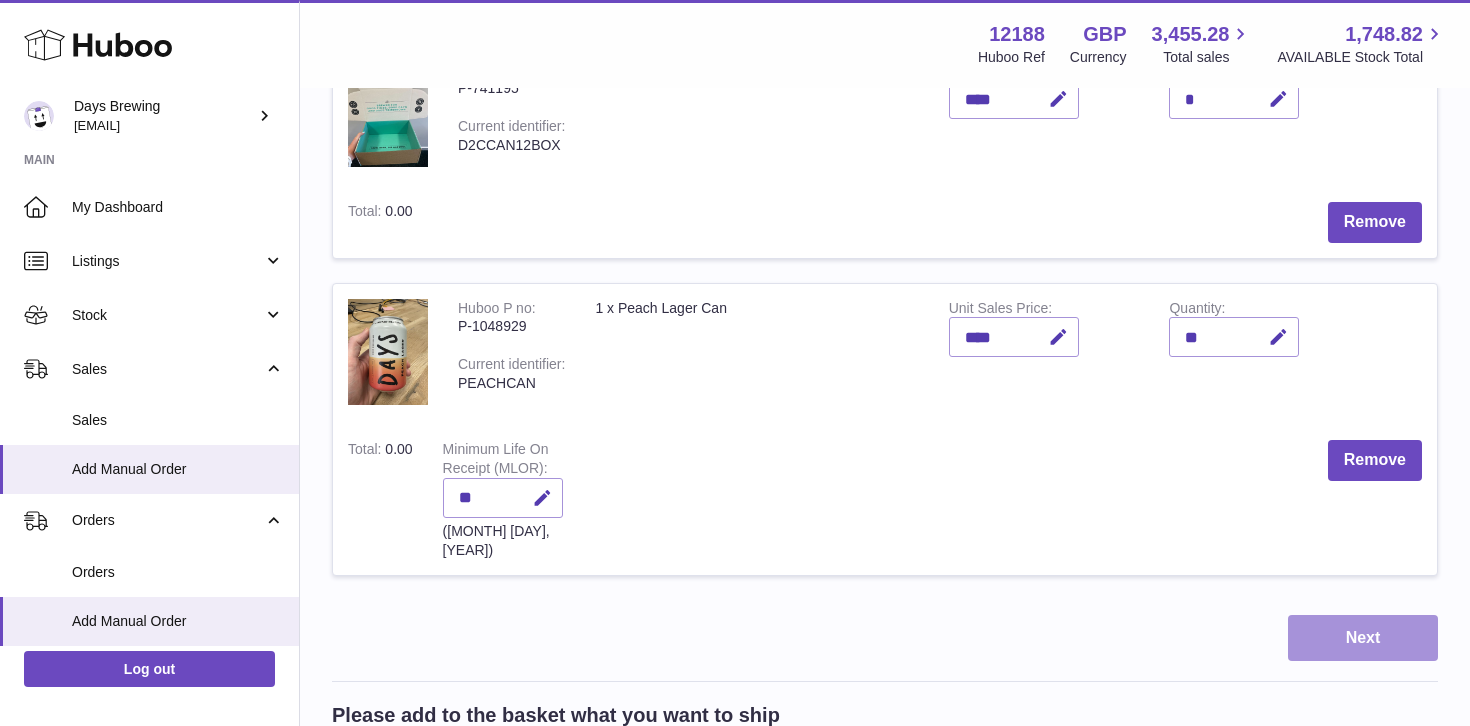 click on "Next" at bounding box center [1363, 638] 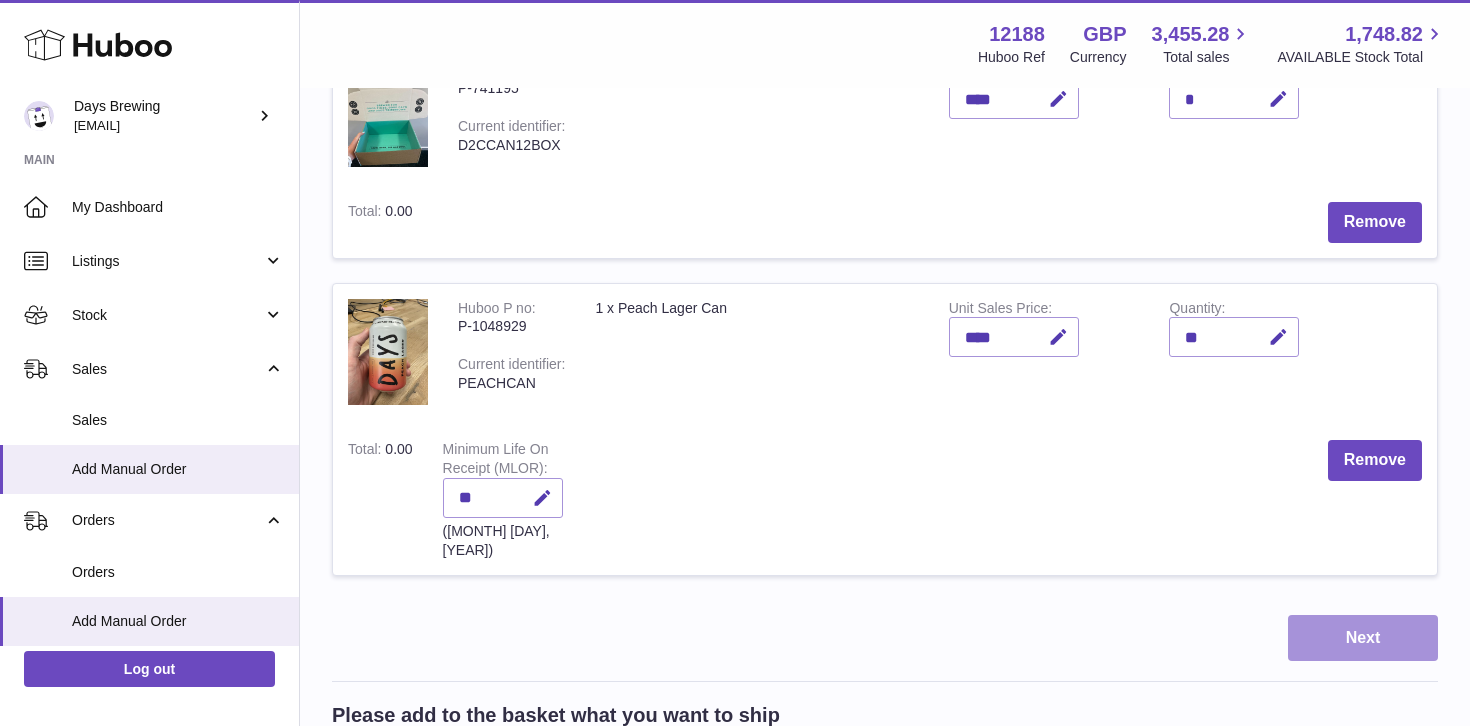 scroll, scrollTop: 0, scrollLeft: 0, axis: both 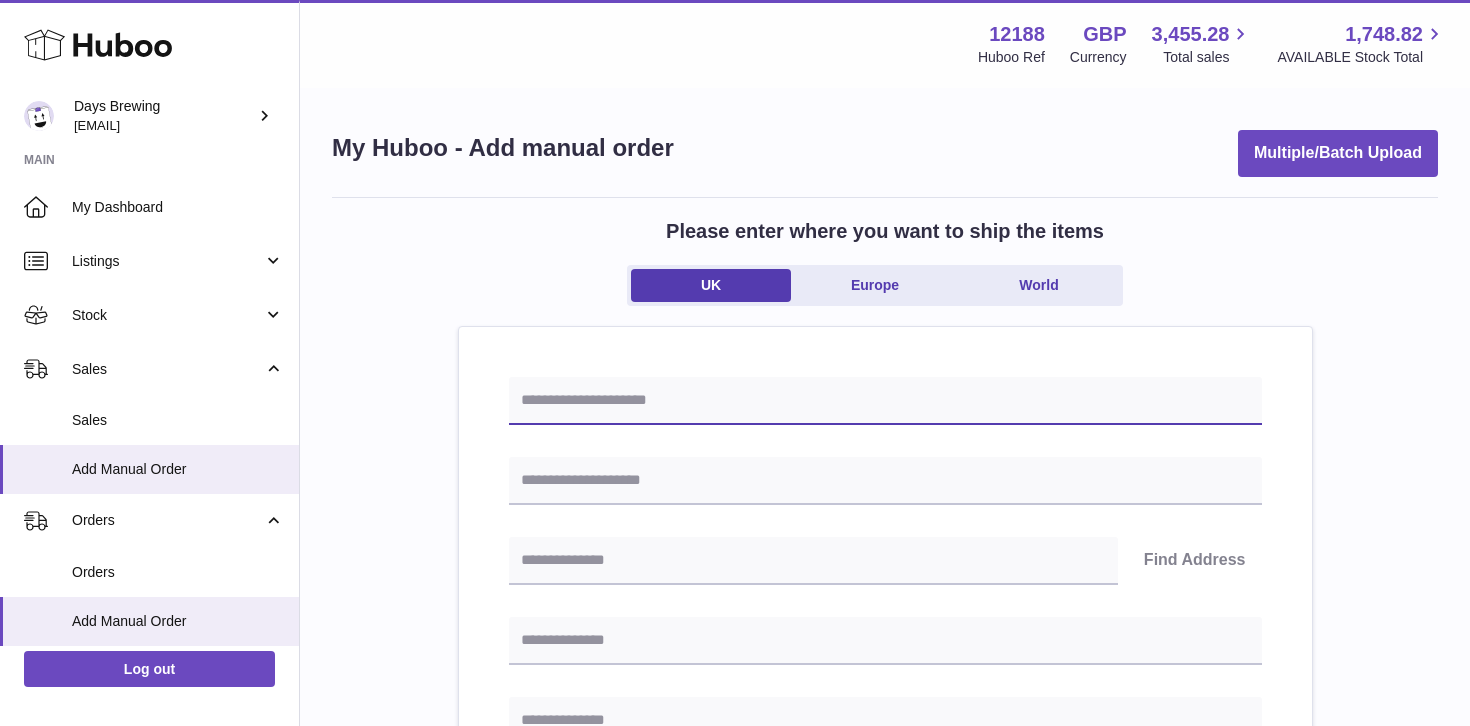 click at bounding box center (885, 401) 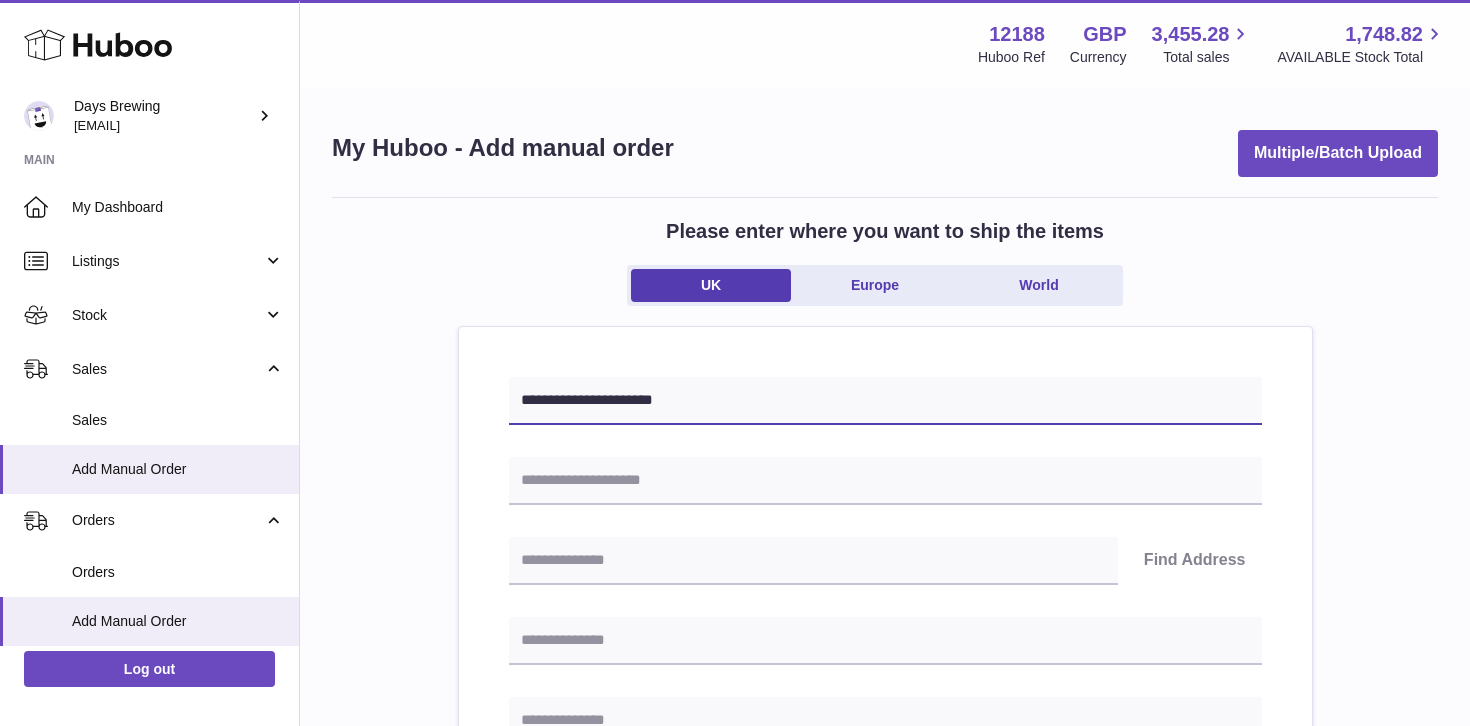 type on "**********" 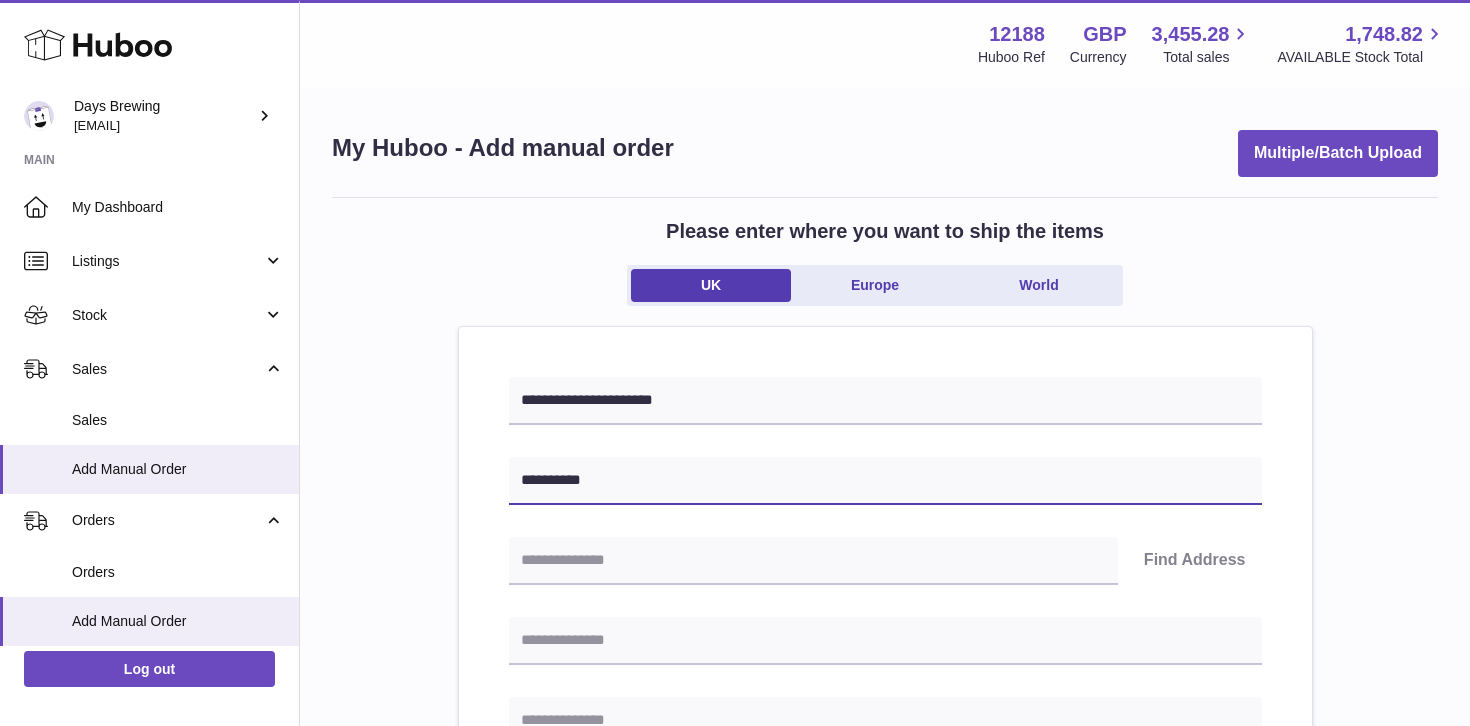 type on "**********" 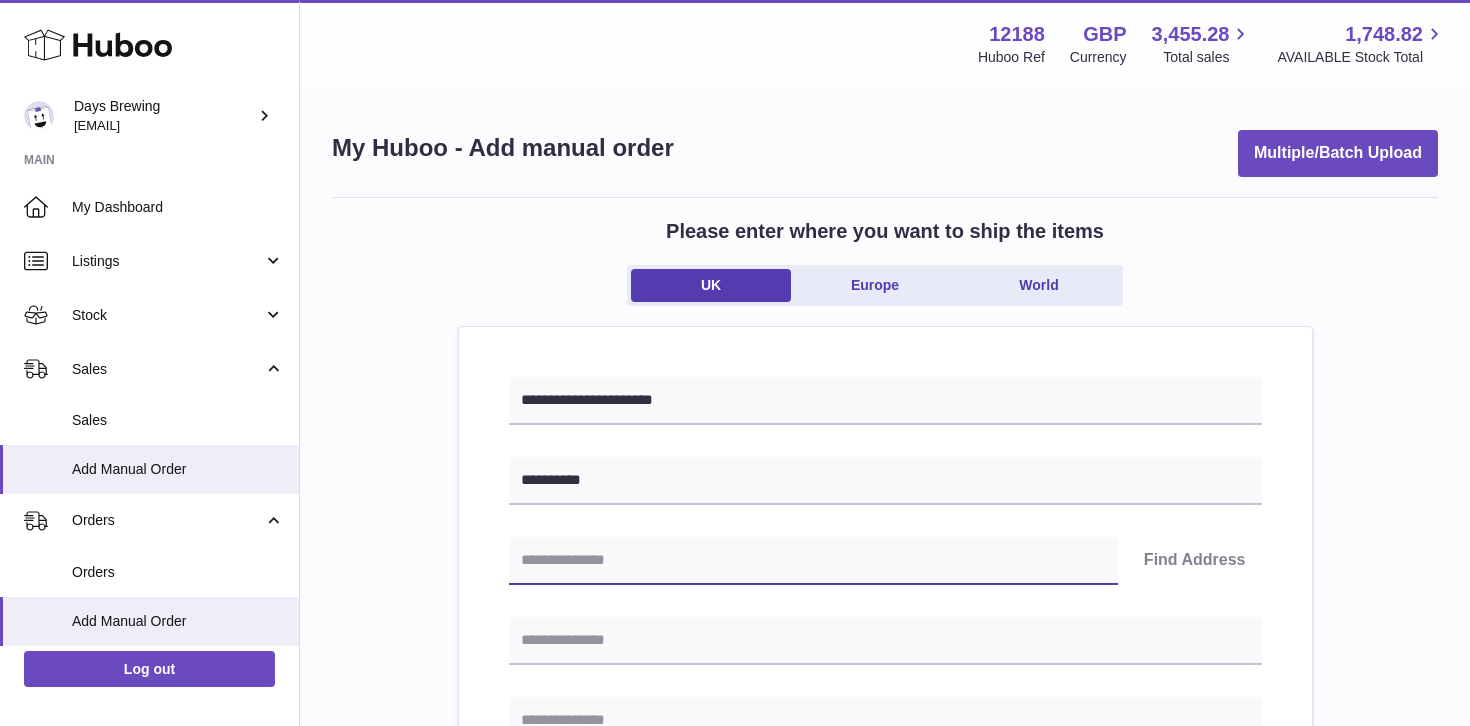paste on "******" 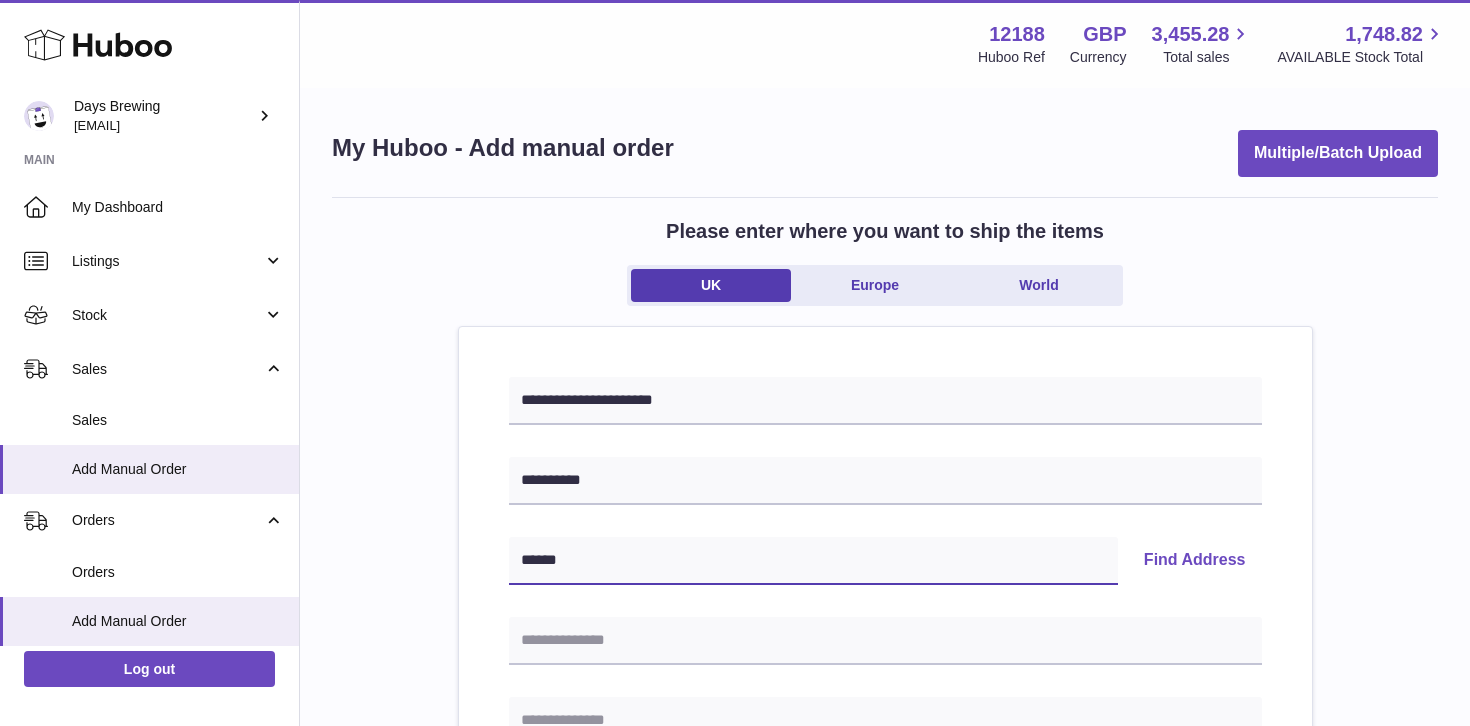 type on "******" 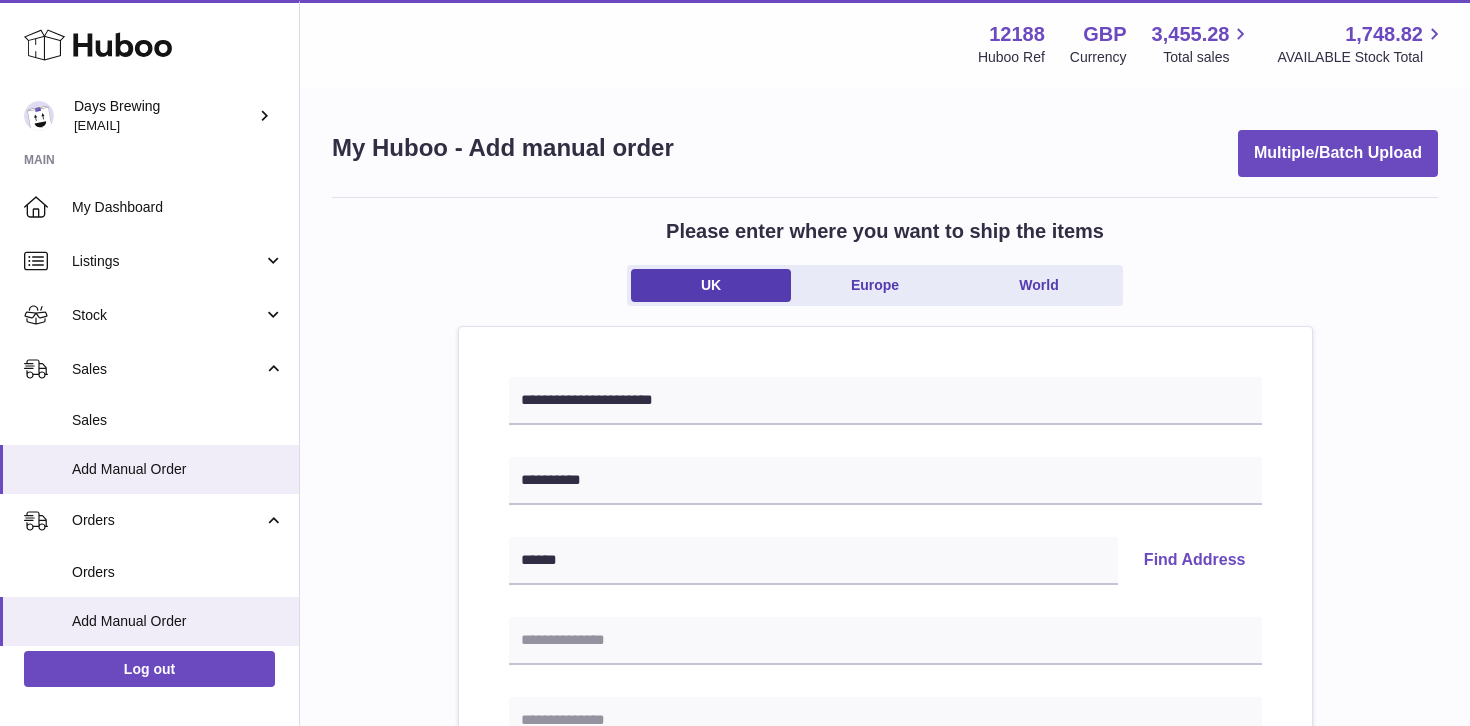 click on "Find Address" at bounding box center (1195, 561) 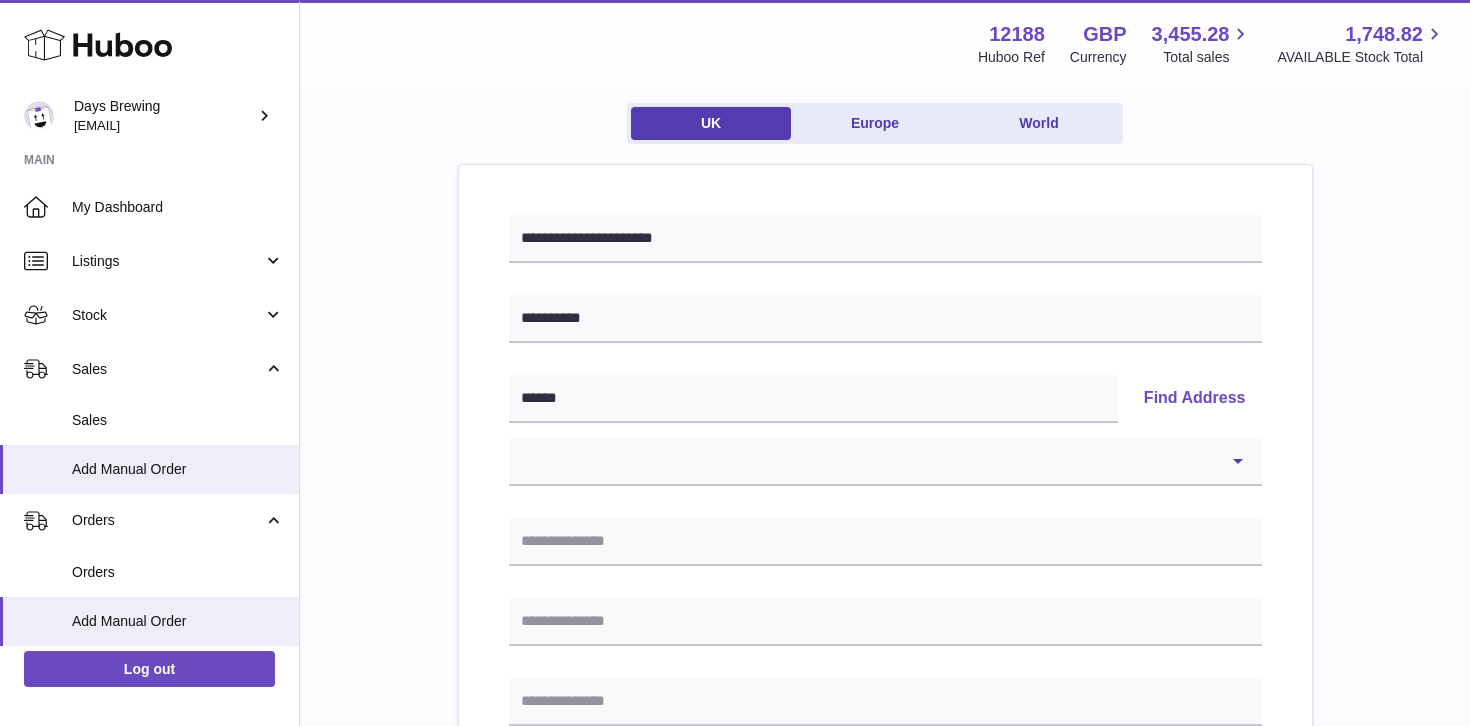 scroll, scrollTop: 208, scrollLeft: 0, axis: vertical 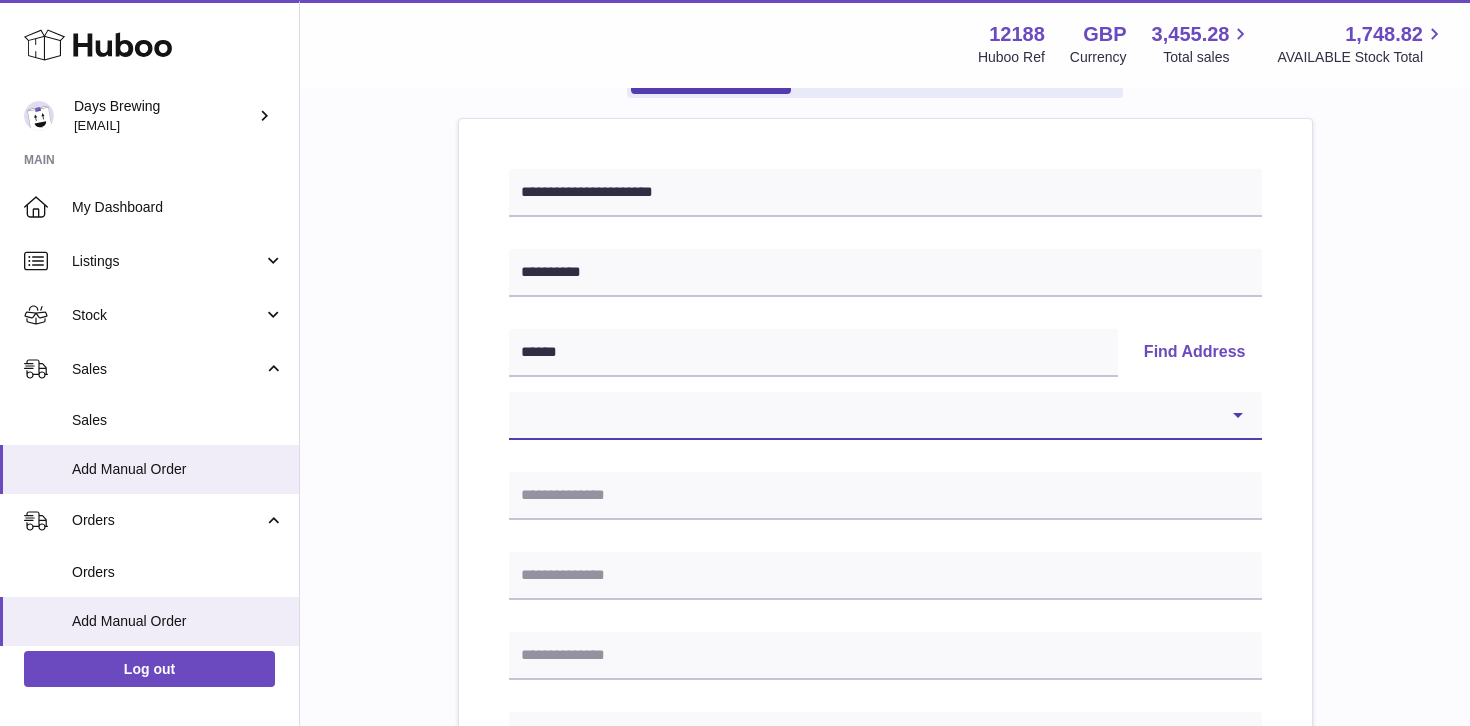 click on "**********" at bounding box center (885, 416) 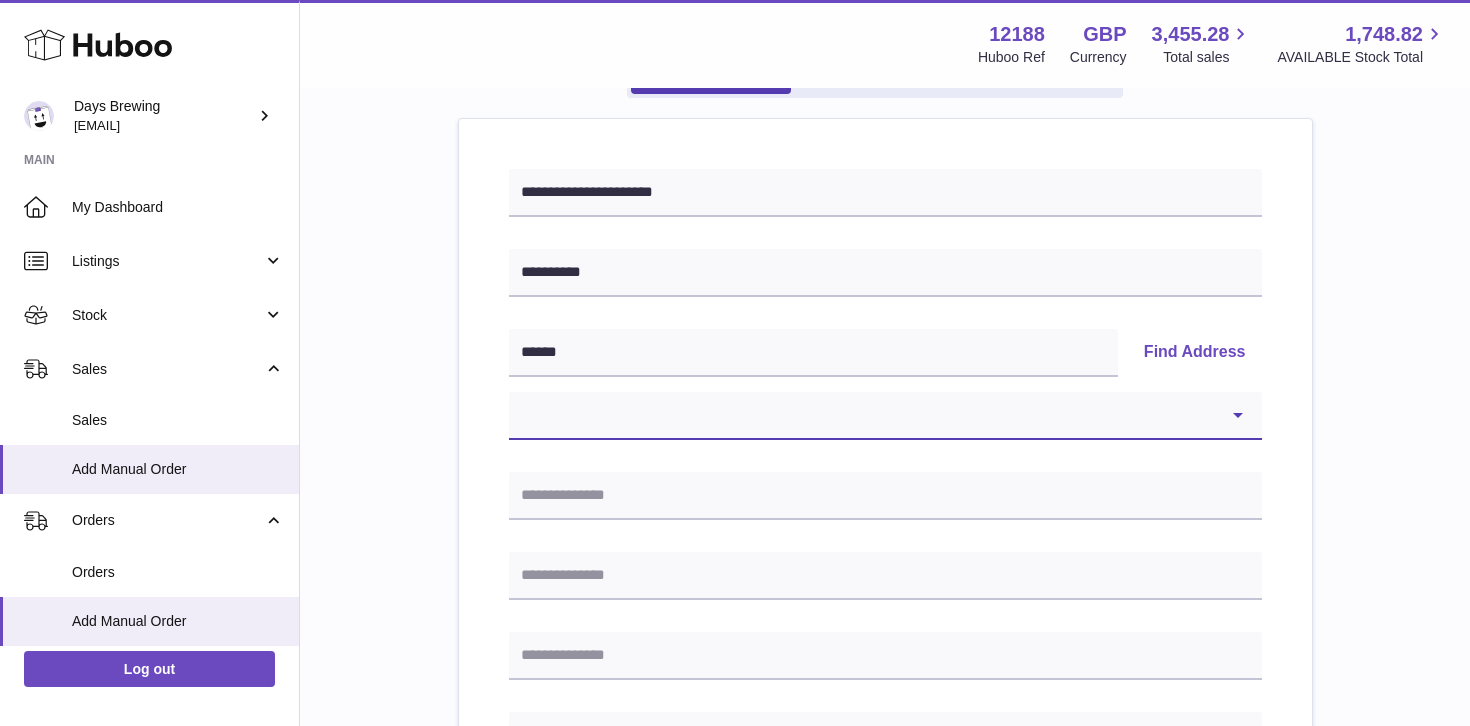 select on "*" 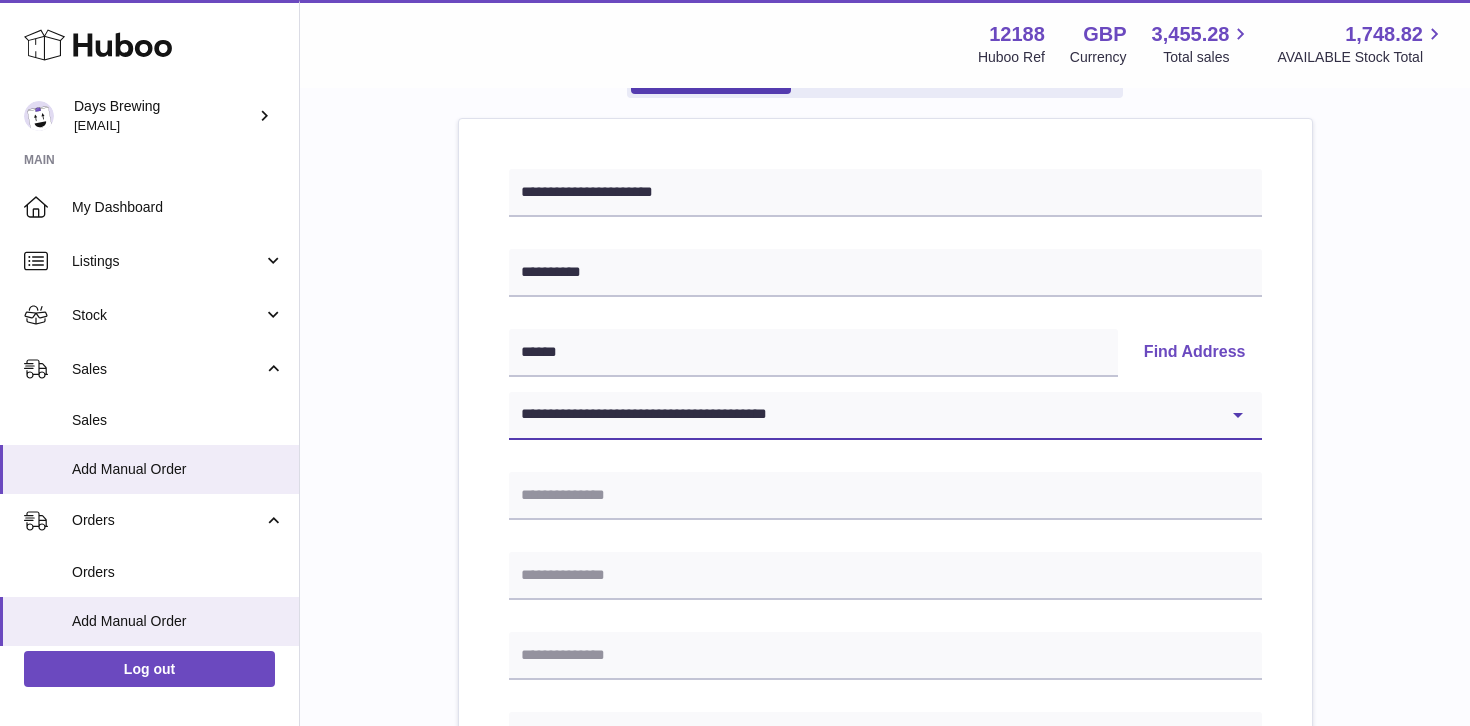 type on "**********" 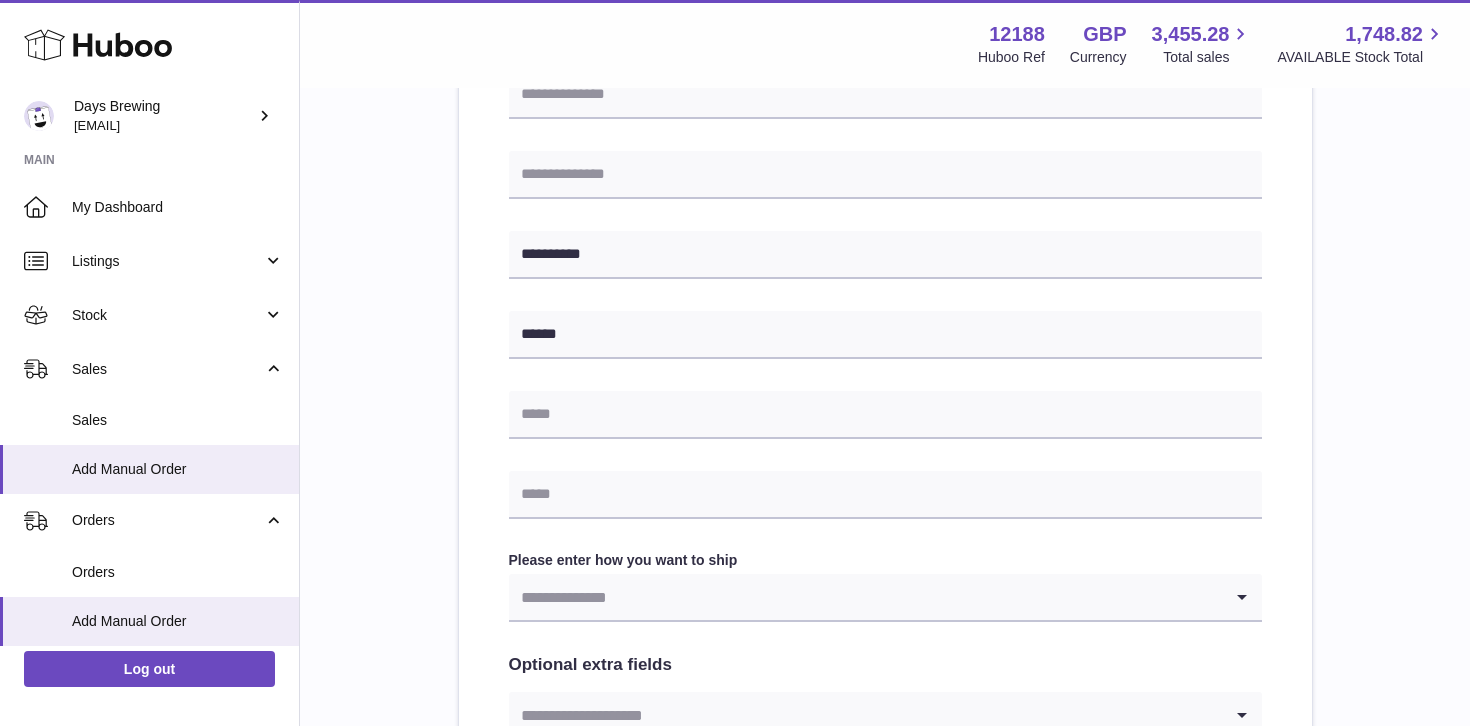 scroll, scrollTop: 707, scrollLeft: 0, axis: vertical 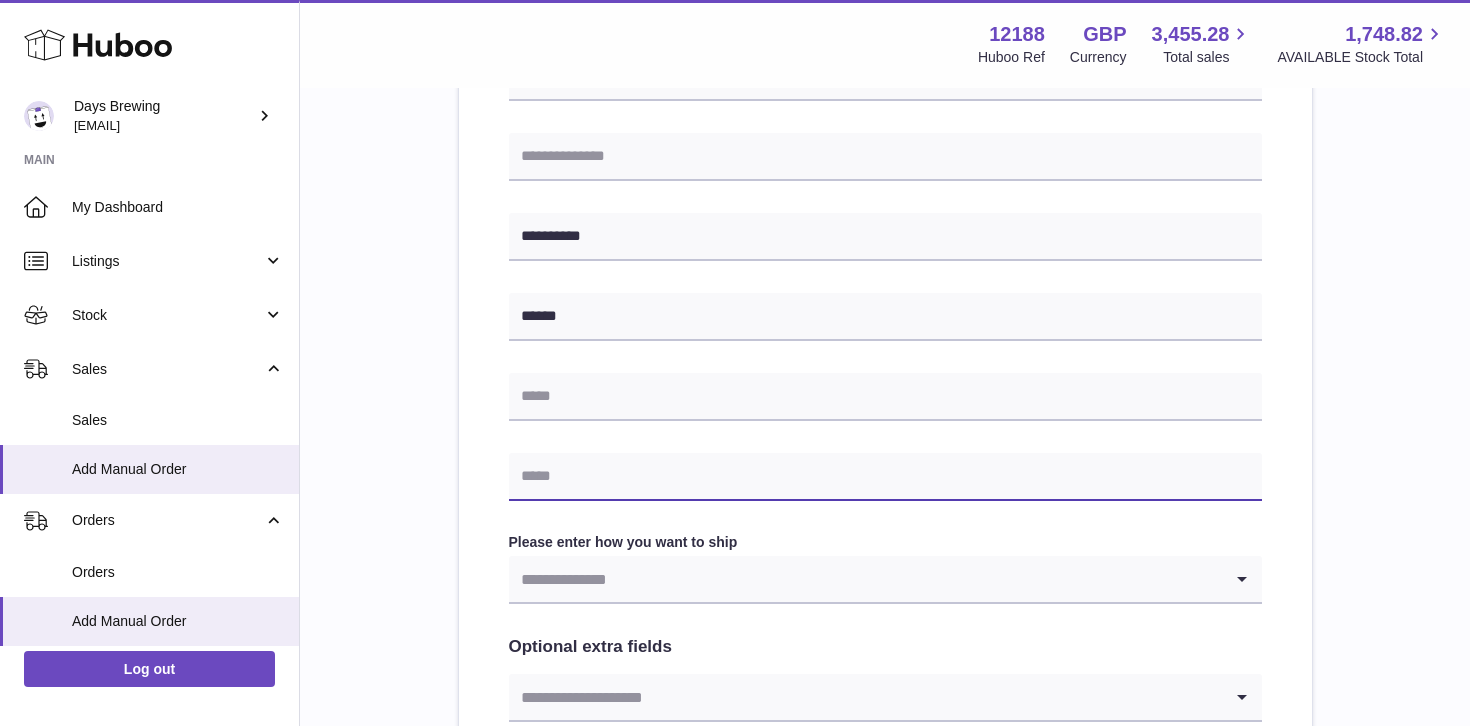 click at bounding box center [885, 477] 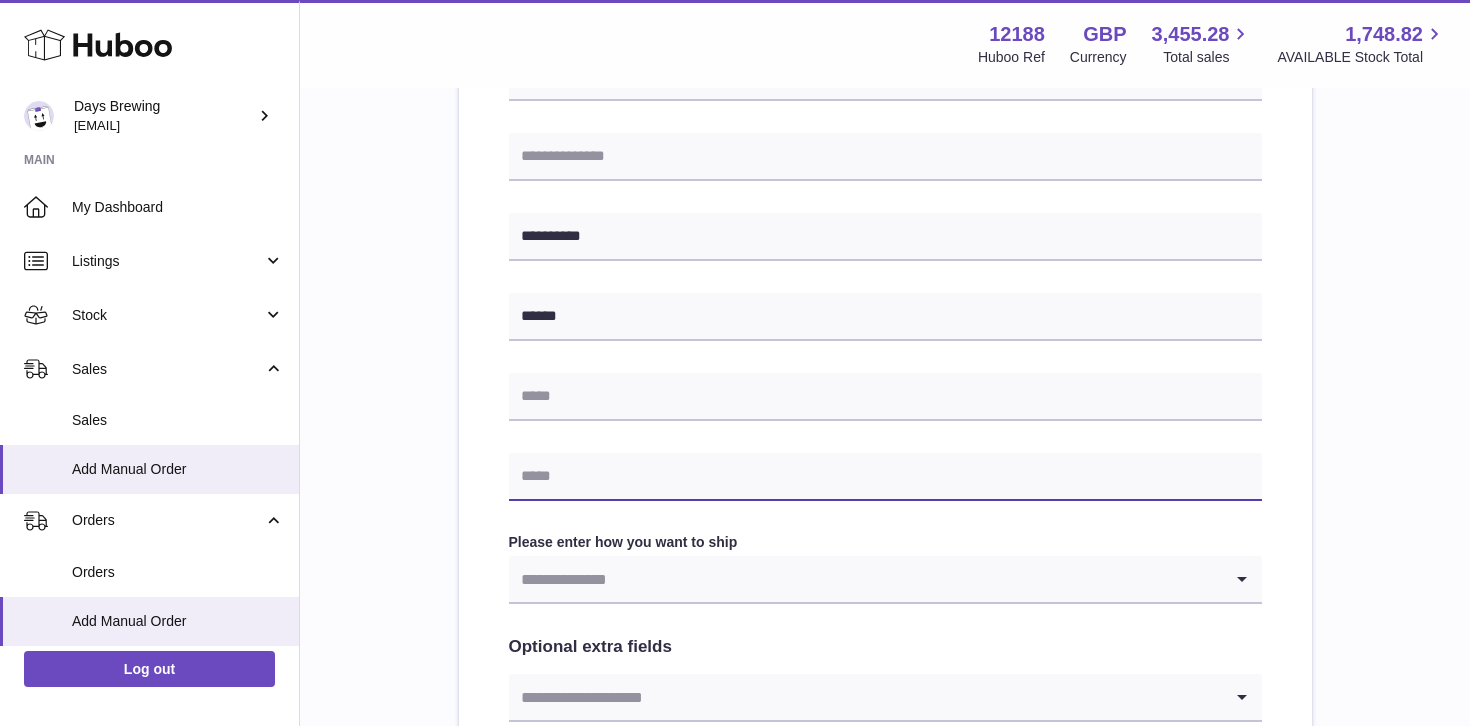 paste on "**********" 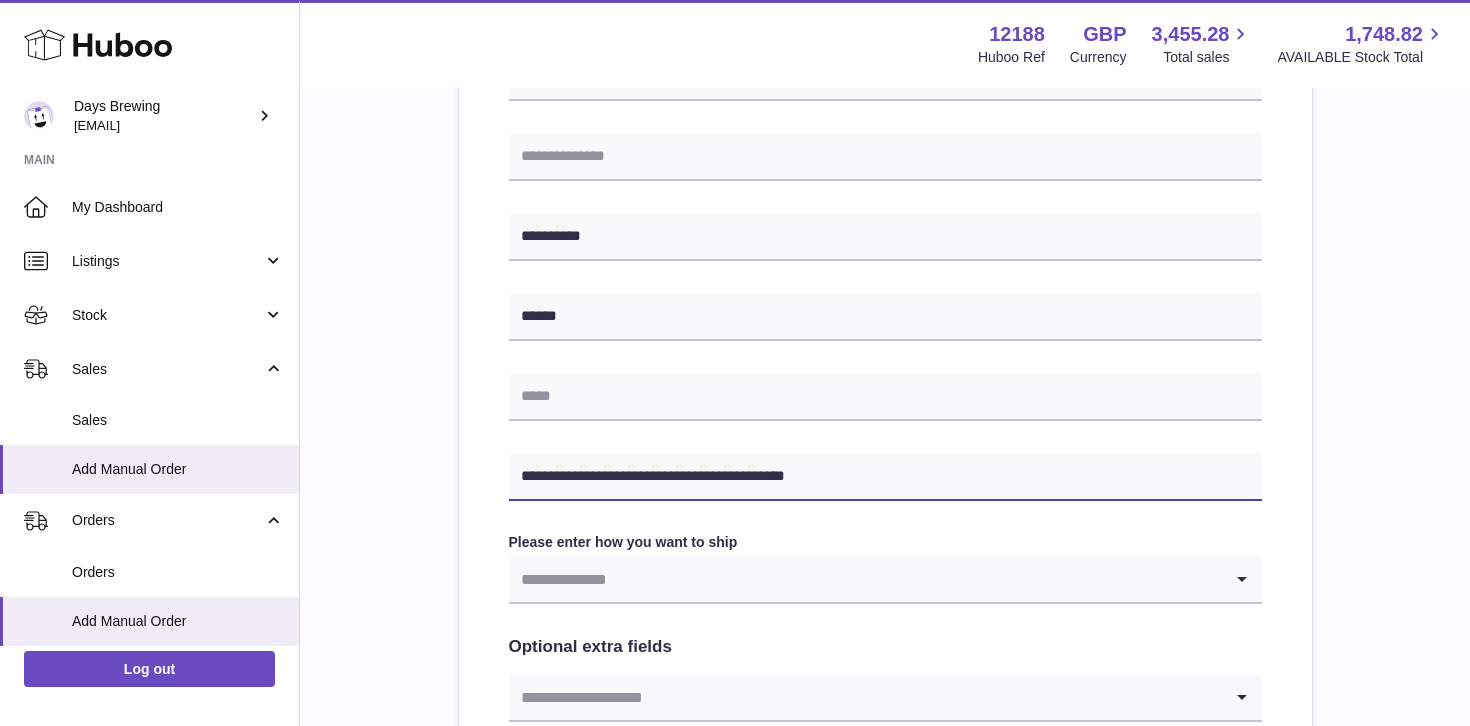 drag, startPoint x: 607, startPoint y: 478, endPoint x: 431, endPoint y: 477, distance: 176.00284 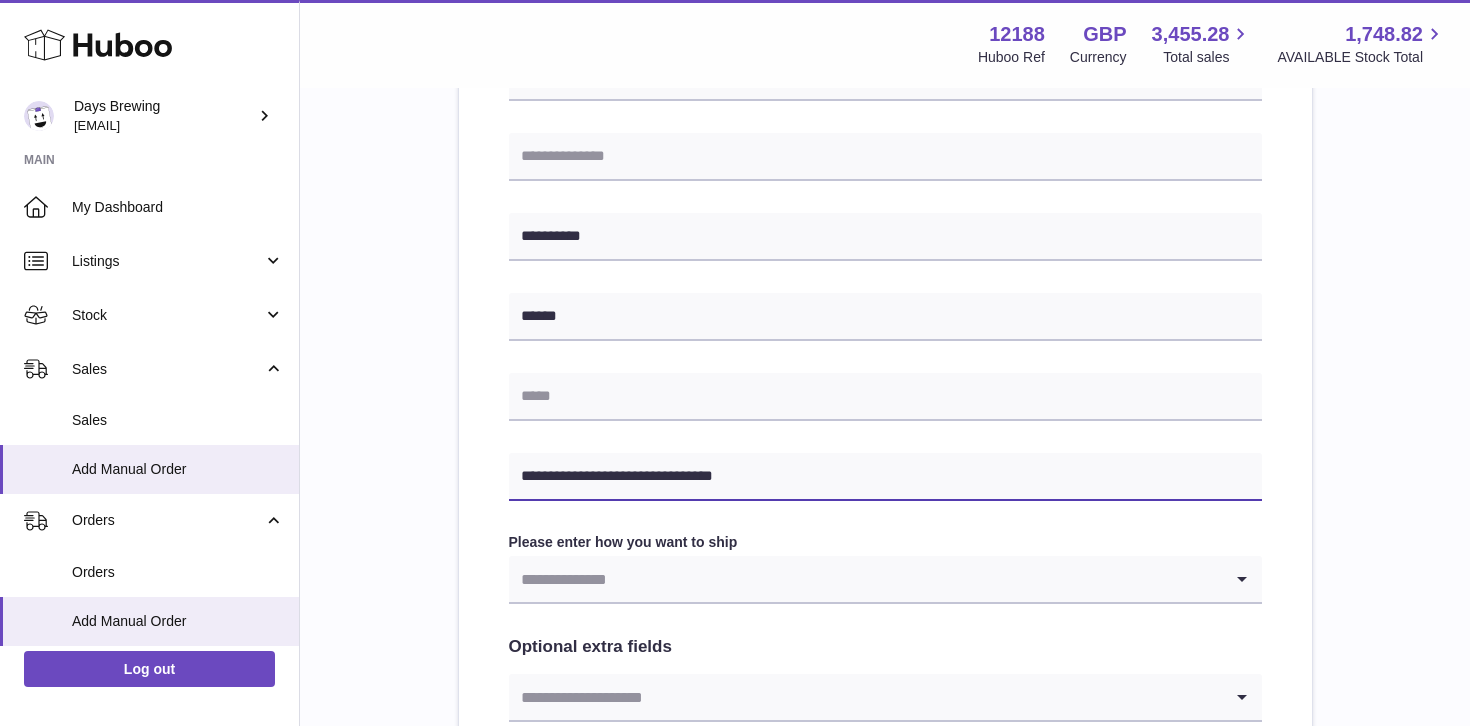 click on "**********" at bounding box center (885, 477) 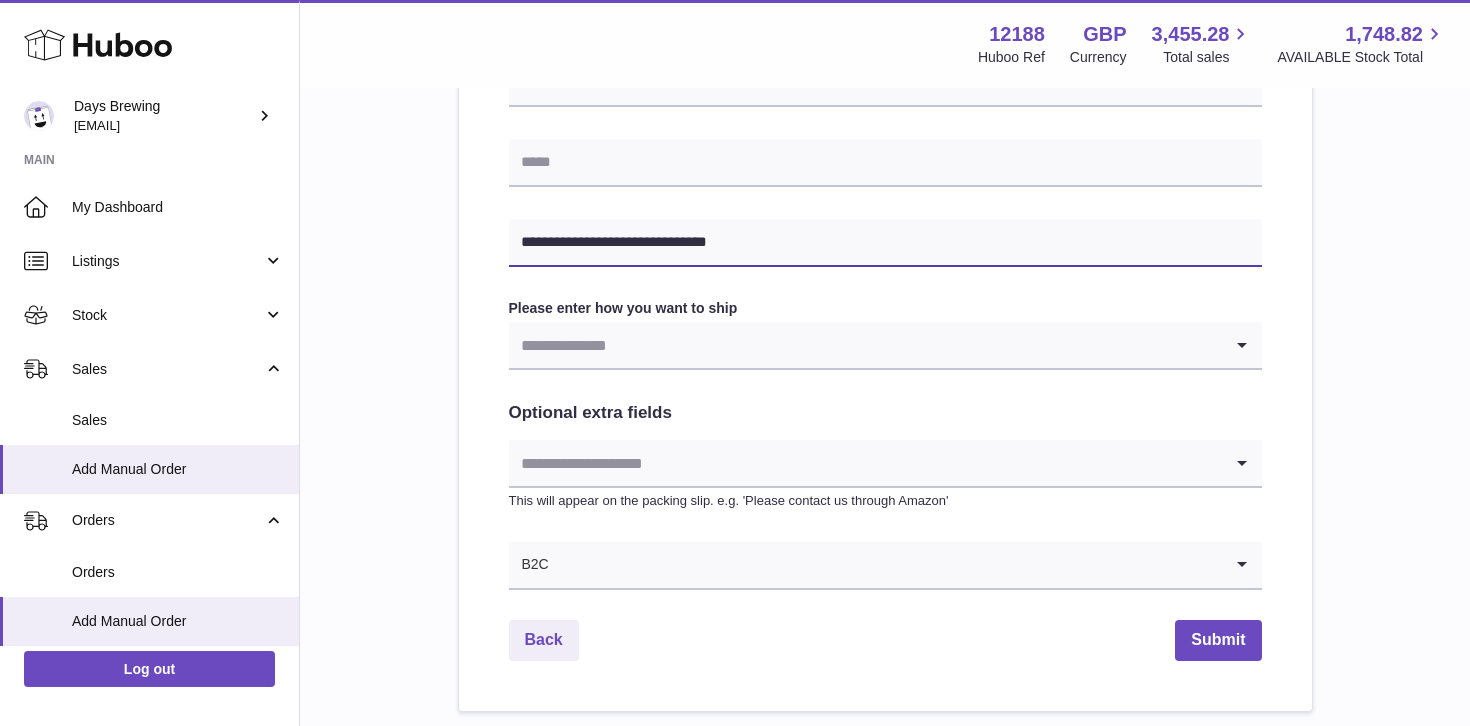 scroll, scrollTop: 944, scrollLeft: 0, axis: vertical 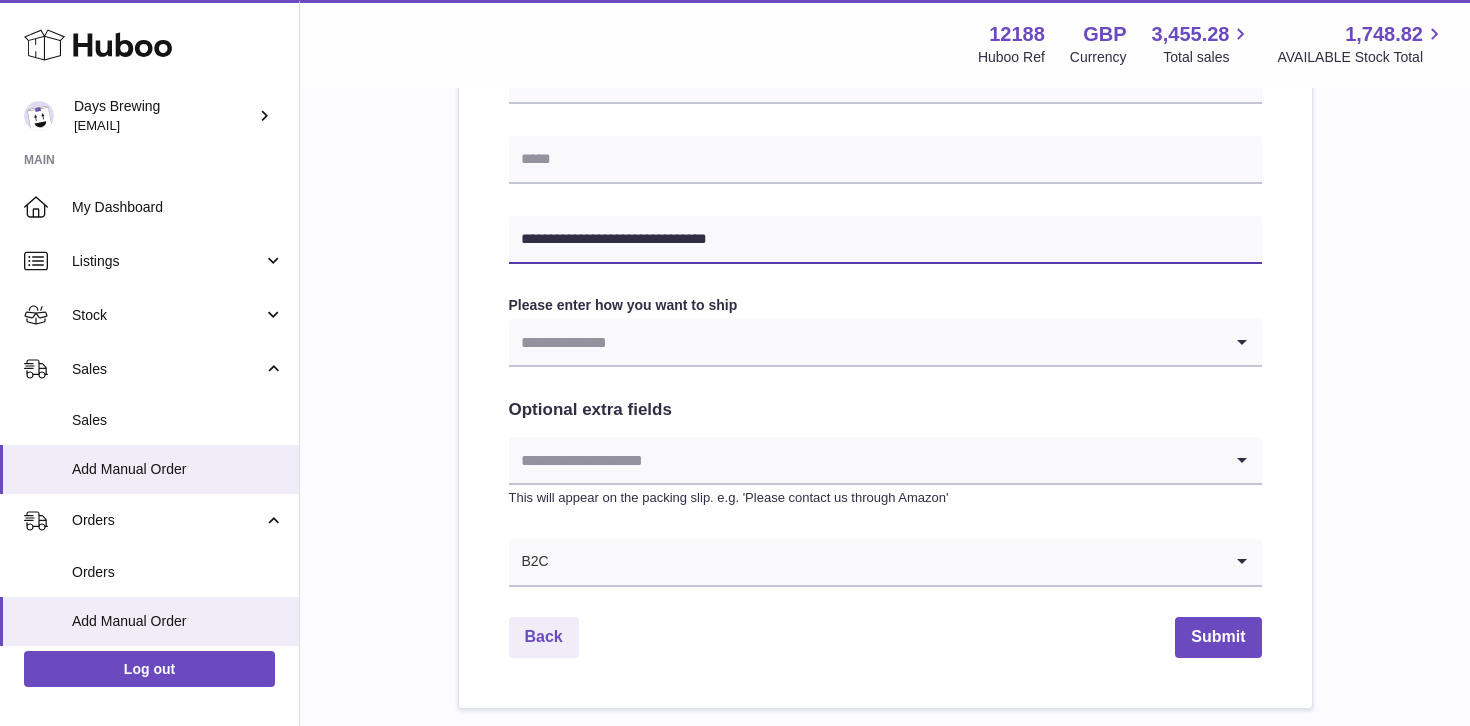 type on "**********" 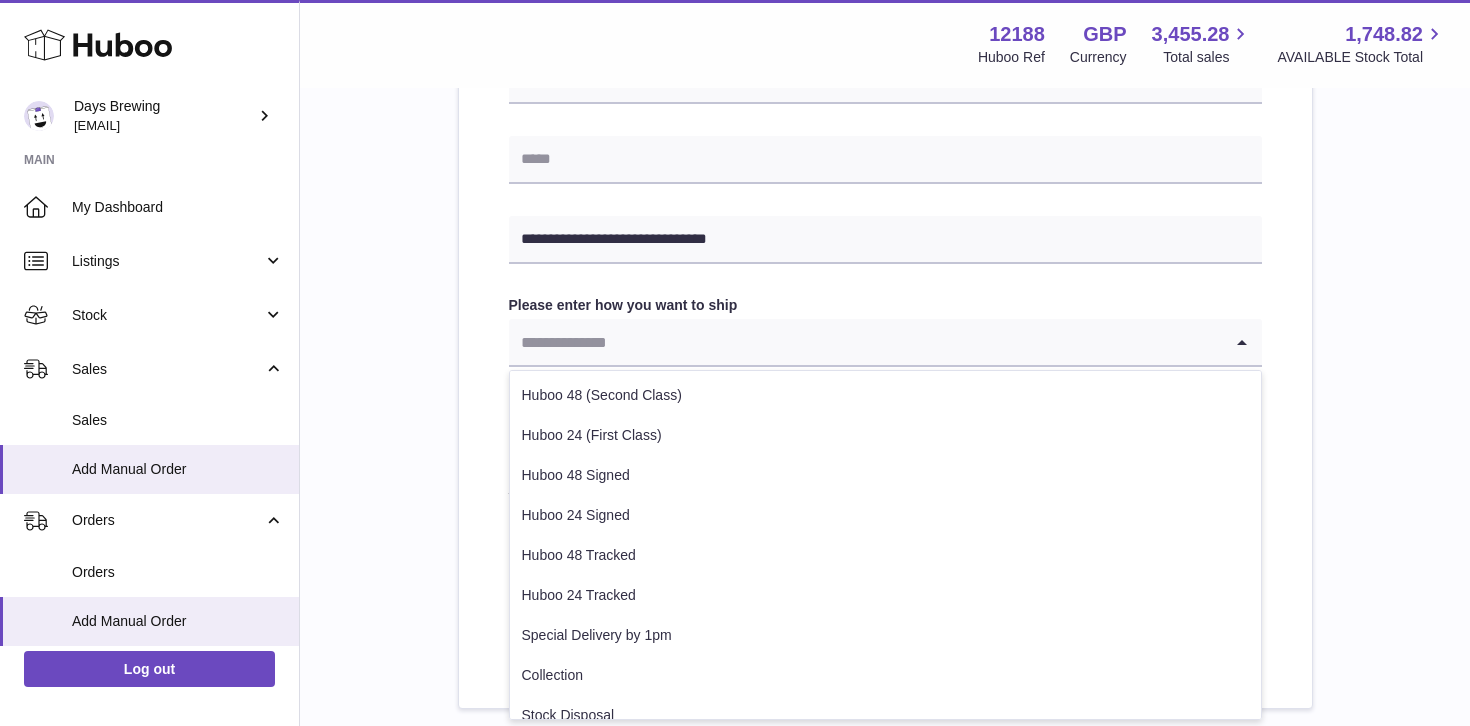 click at bounding box center (865, 342) 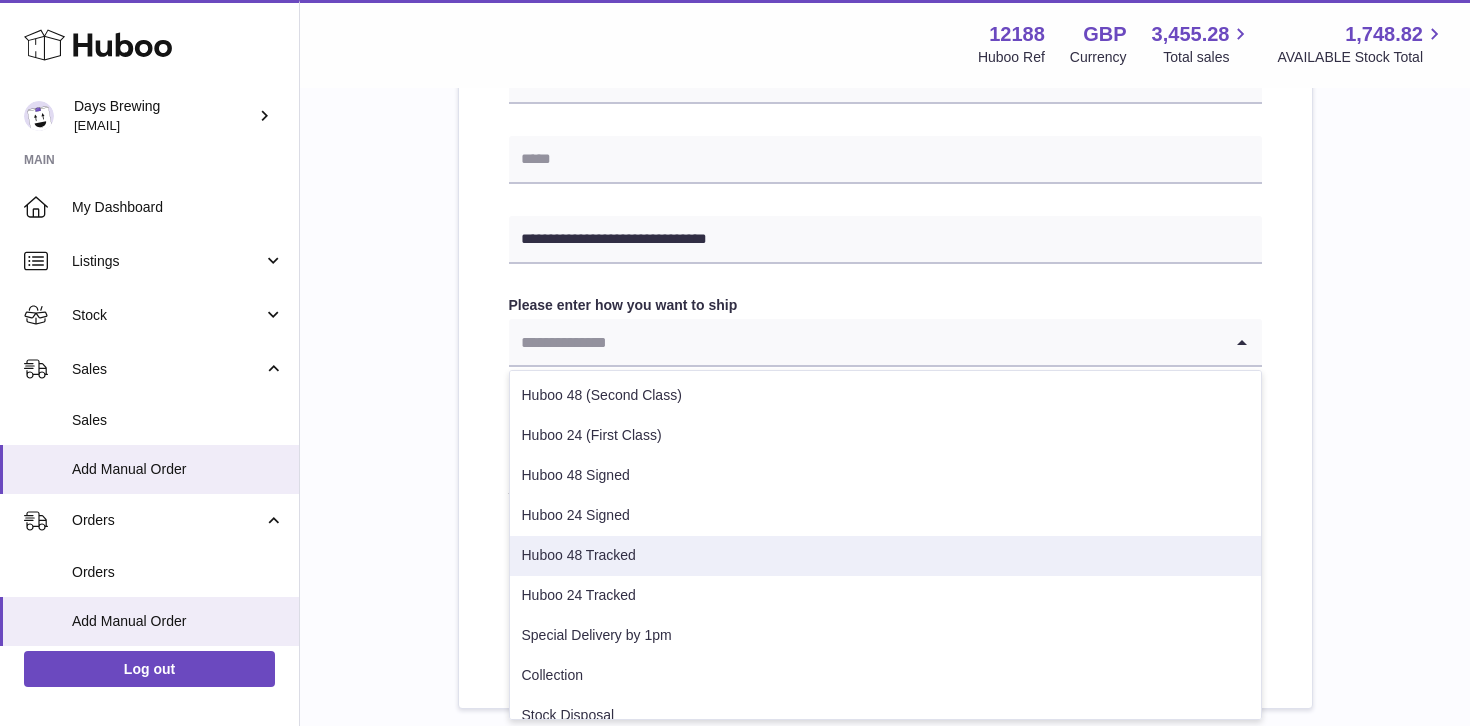 click on "Huboo 48 Tracked" at bounding box center [885, 556] 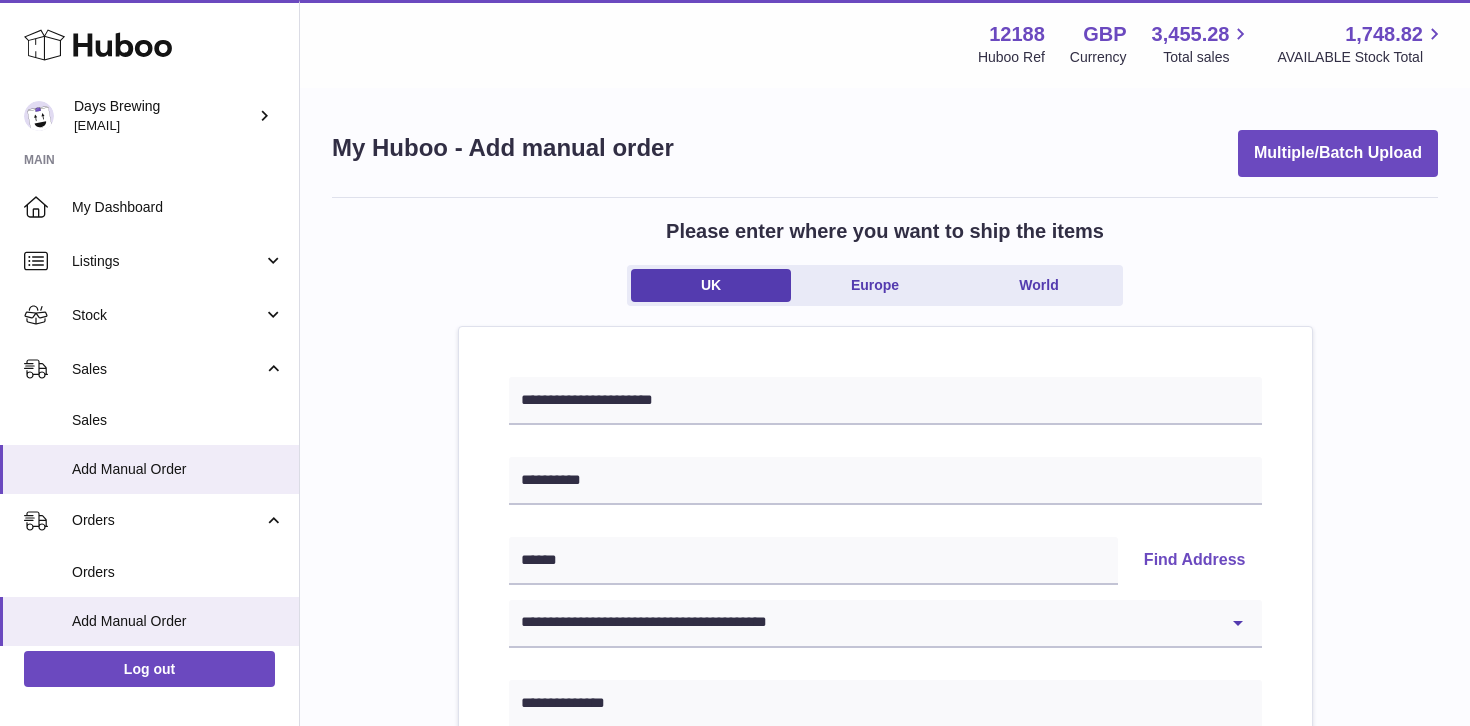scroll, scrollTop: 1084, scrollLeft: 0, axis: vertical 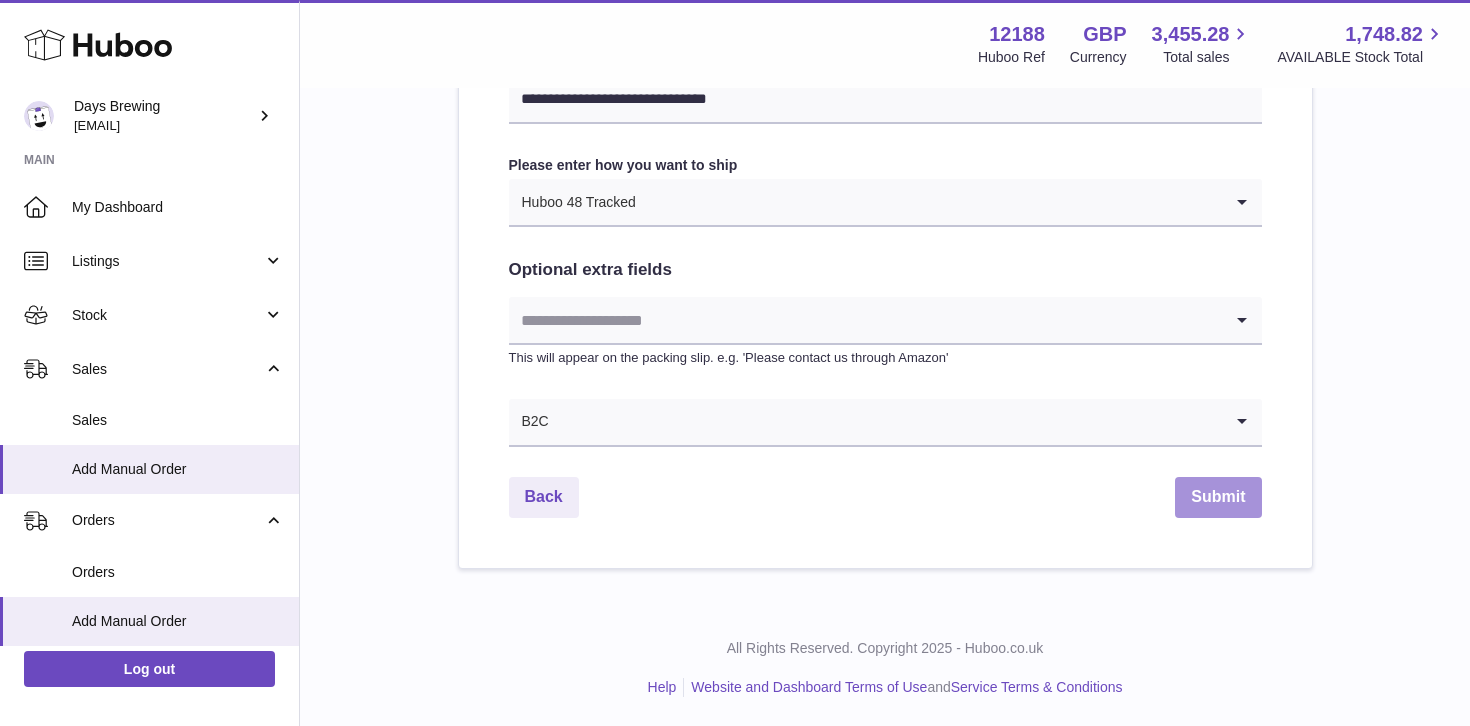 click on "Submit" at bounding box center [1218, 497] 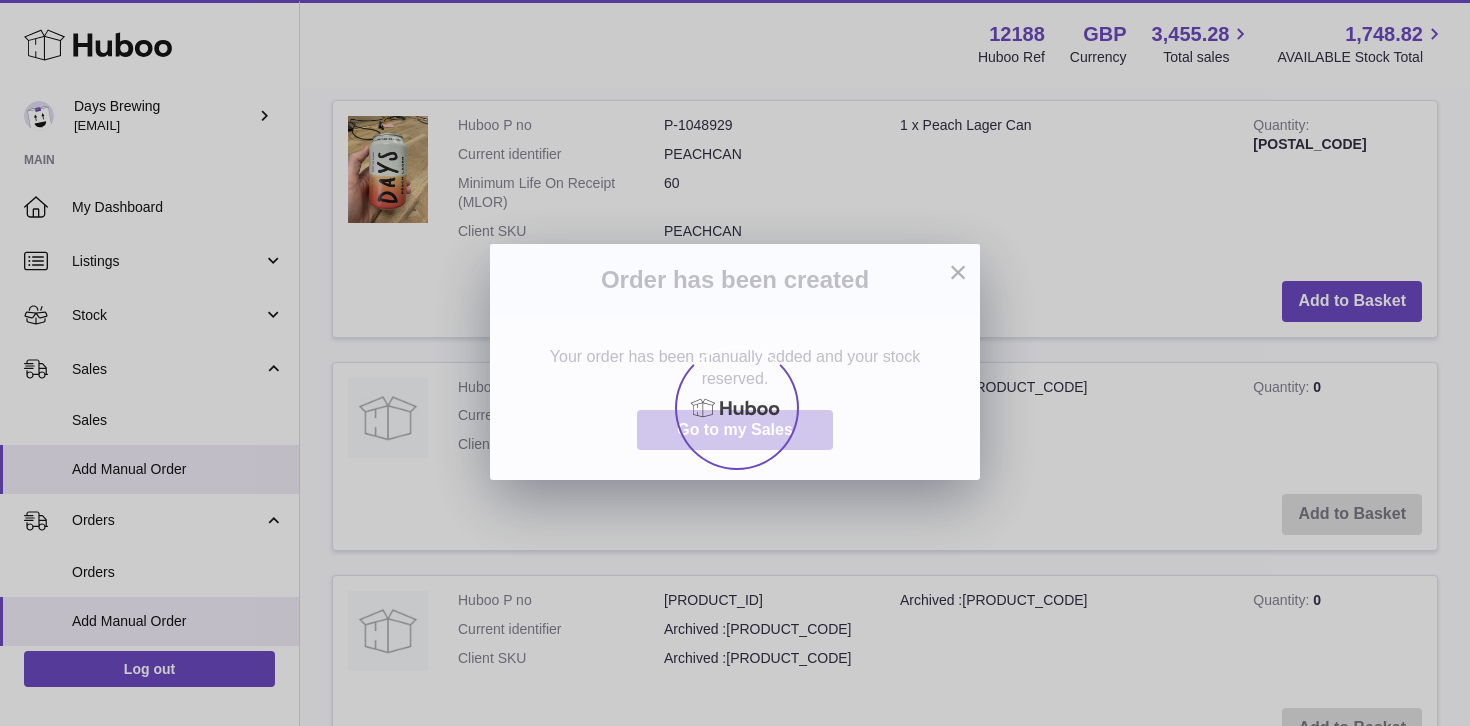 scroll, scrollTop: 0, scrollLeft: 0, axis: both 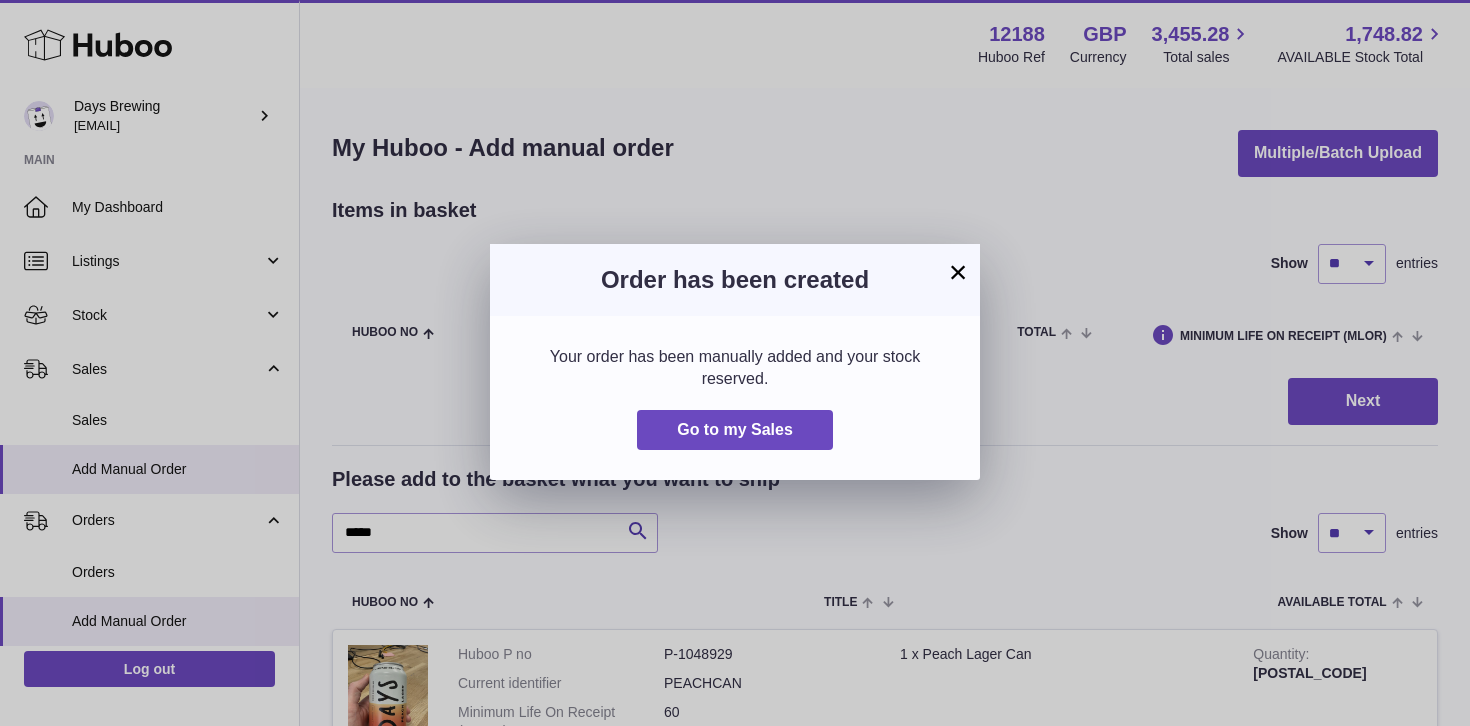 click on "×" at bounding box center (958, 272) 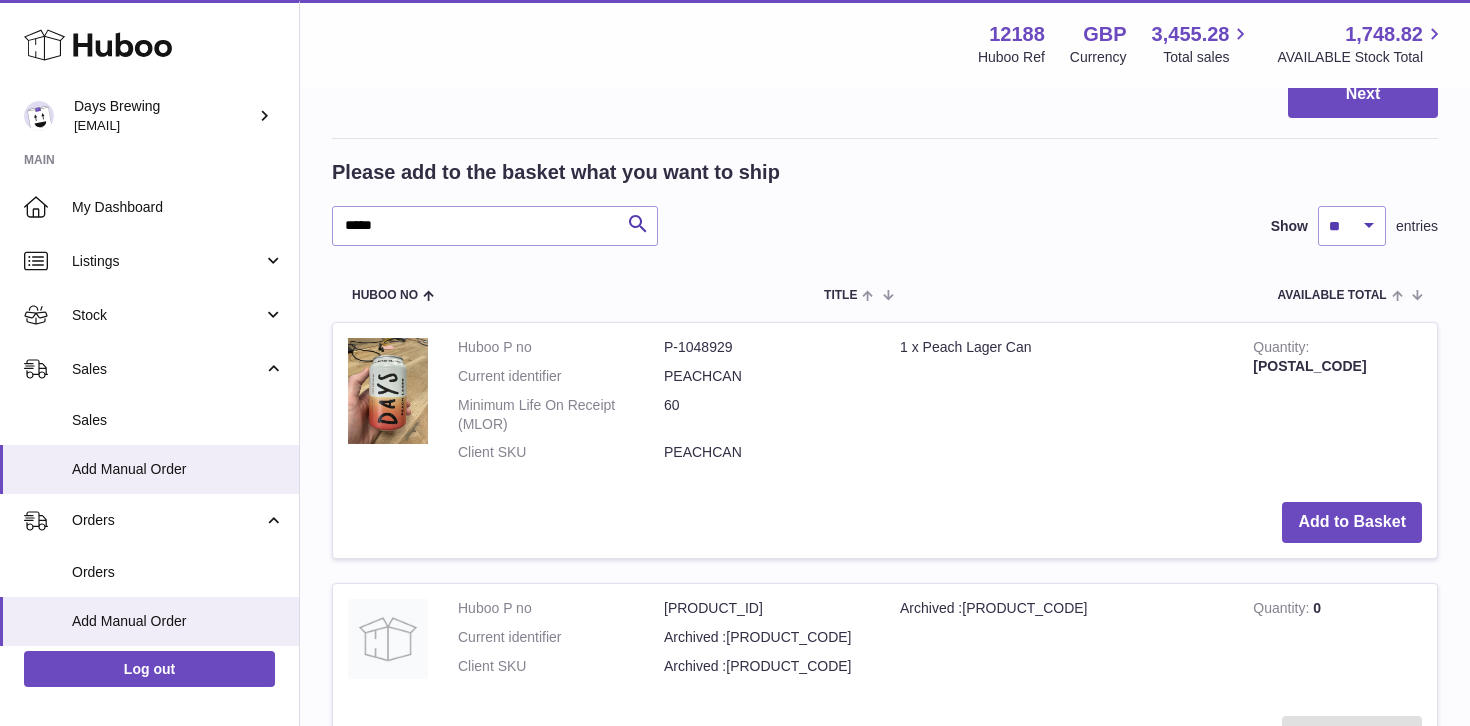 scroll, scrollTop: 0, scrollLeft: 0, axis: both 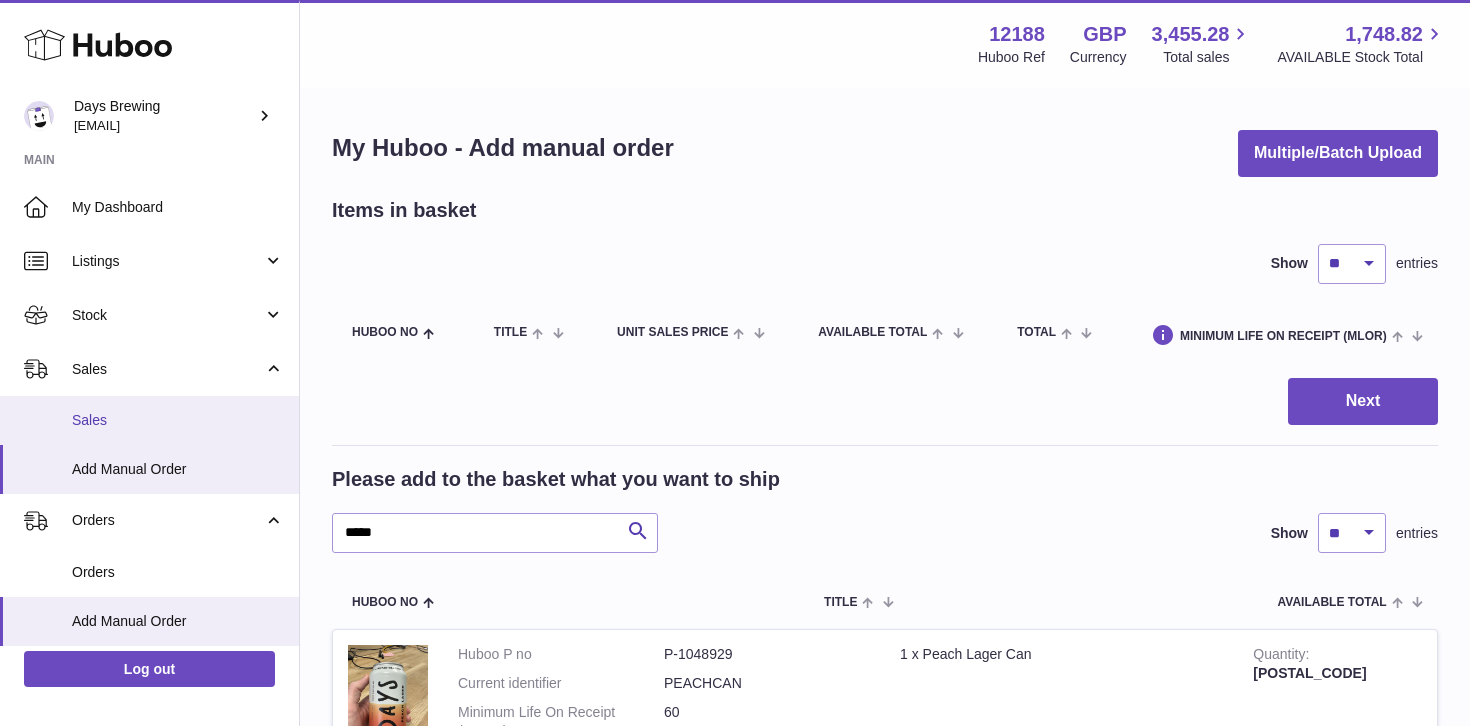 click on "Sales" at bounding box center [178, 420] 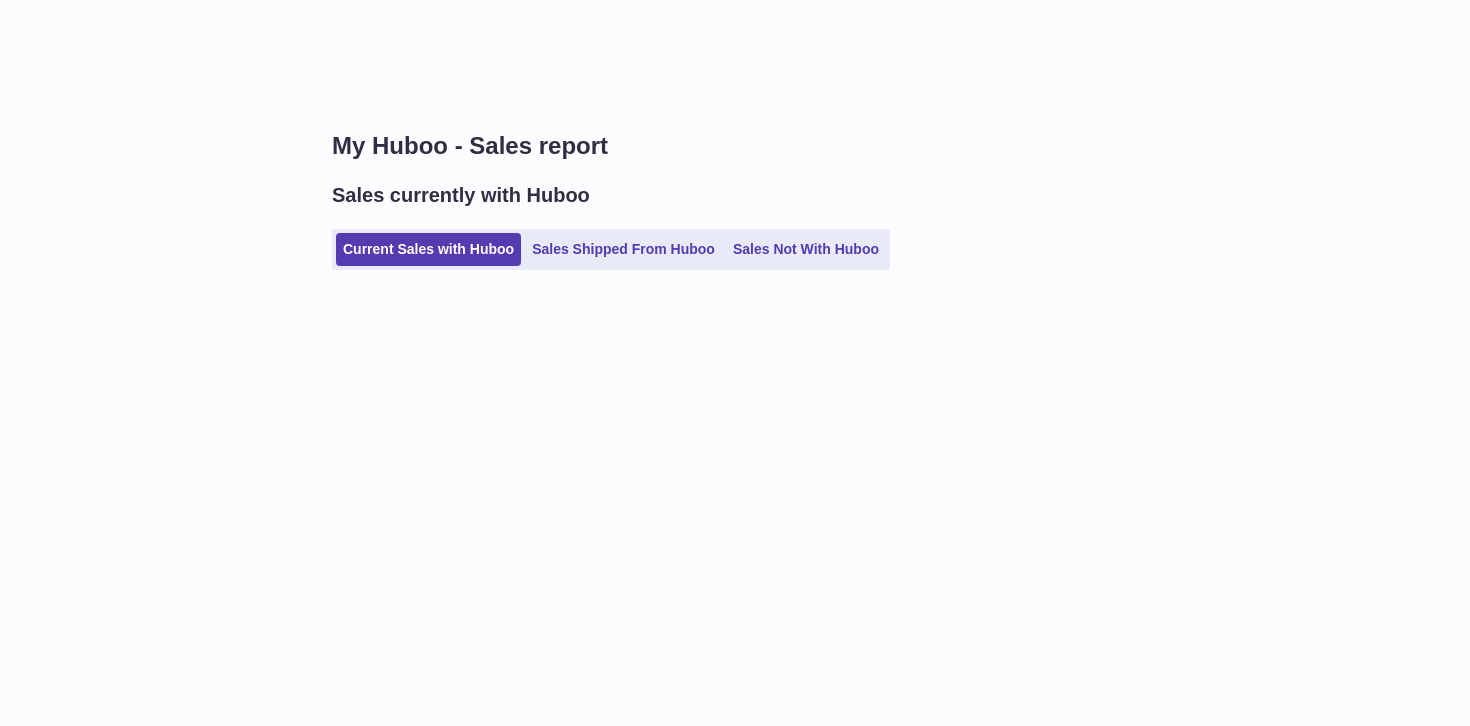 scroll, scrollTop: 0, scrollLeft: 0, axis: both 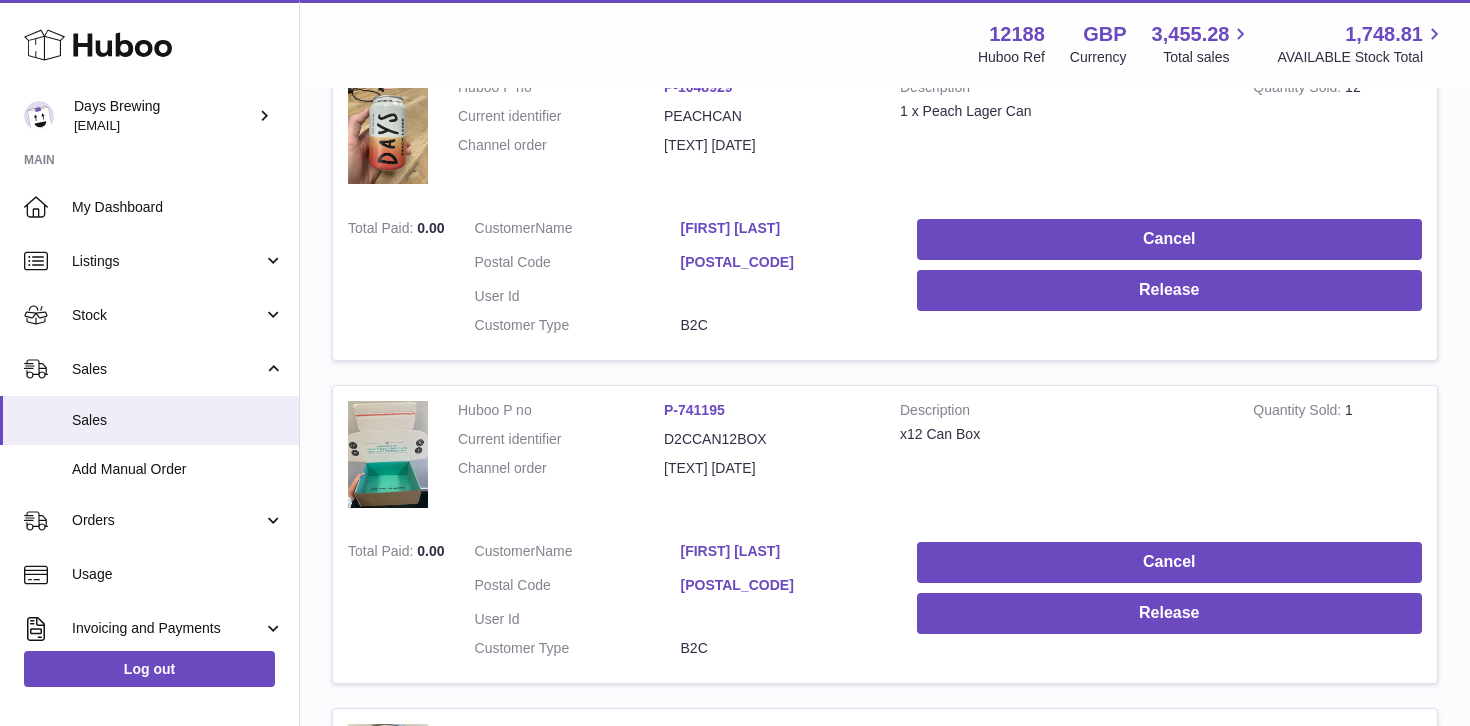 click on "[POSTAL_CODE]" at bounding box center [784, 262] 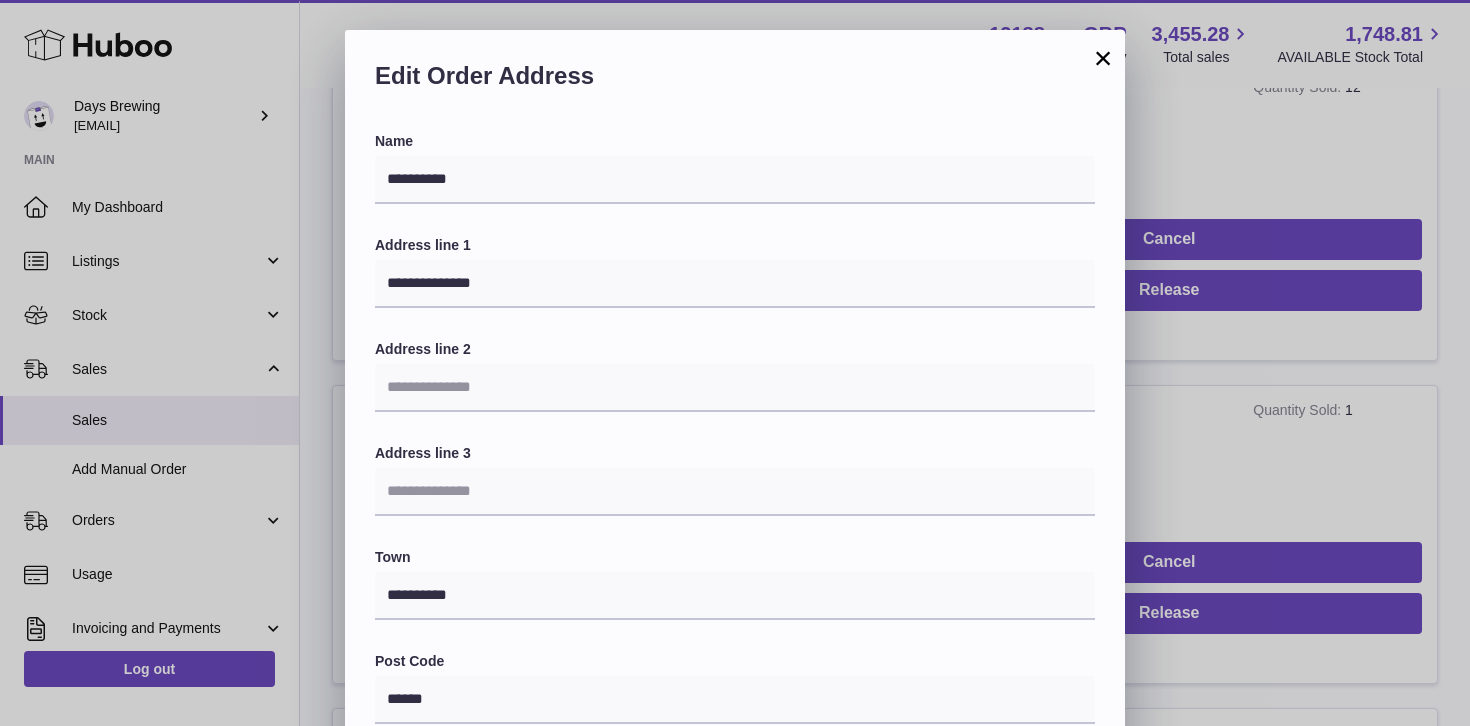 click on "×" at bounding box center [1103, 58] 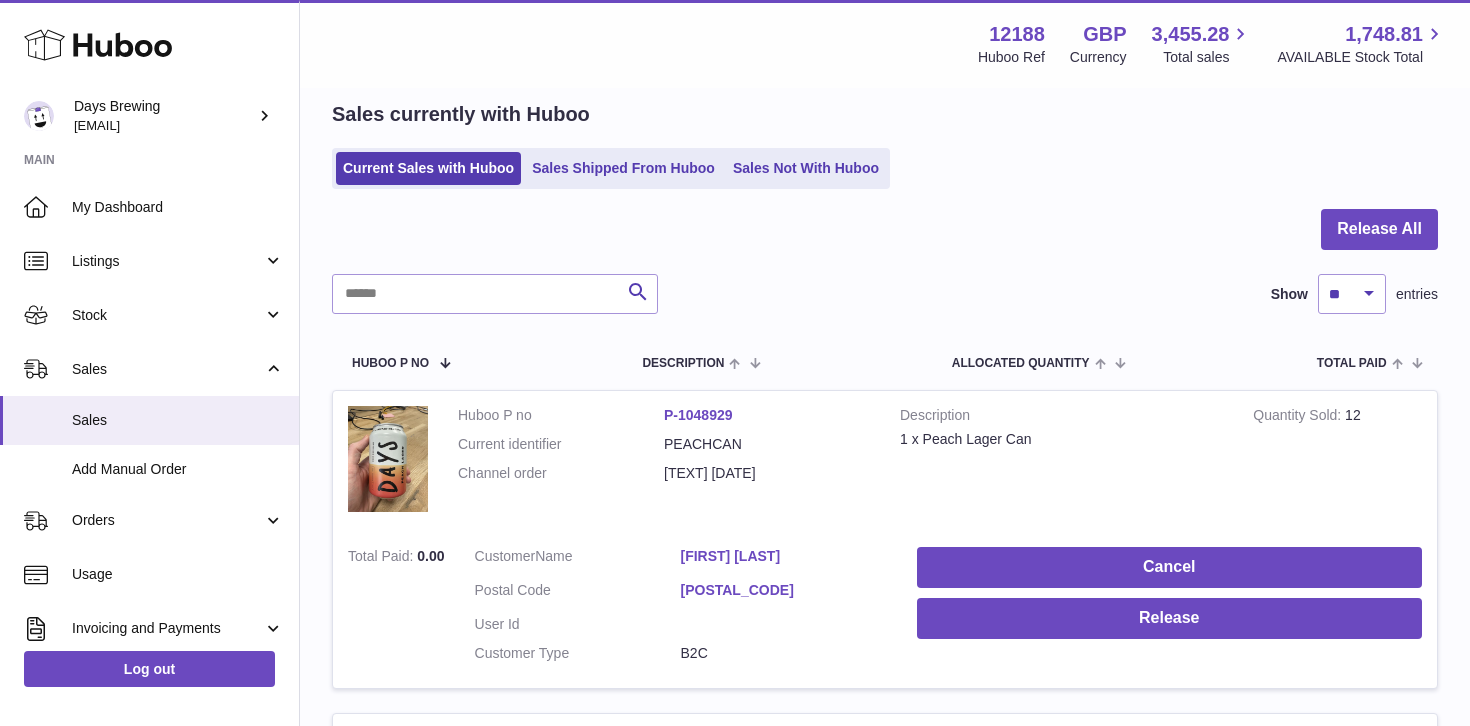 scroll, scrollTop: 0, scrollLeft: 0, axis: both 